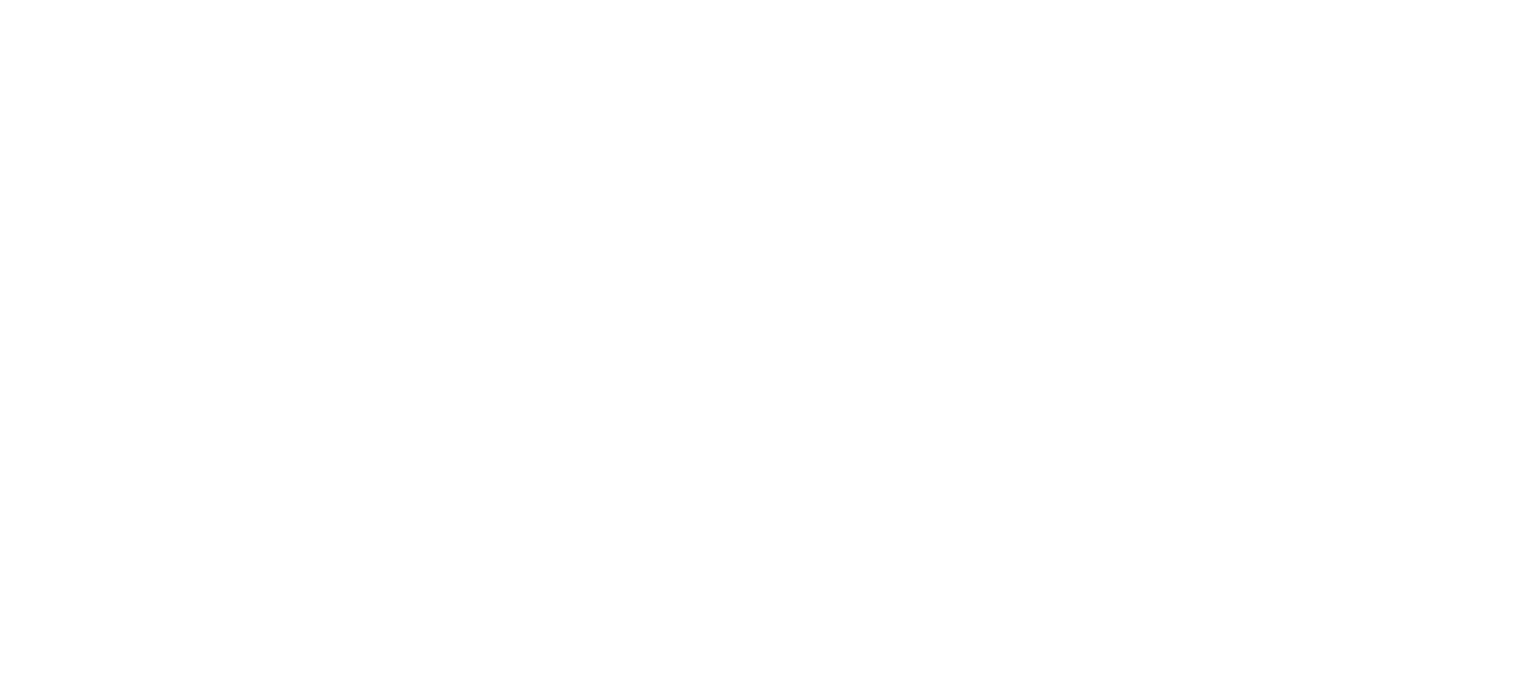 scroll, scrollTop: 0, scrollLeft: 0, axis: both 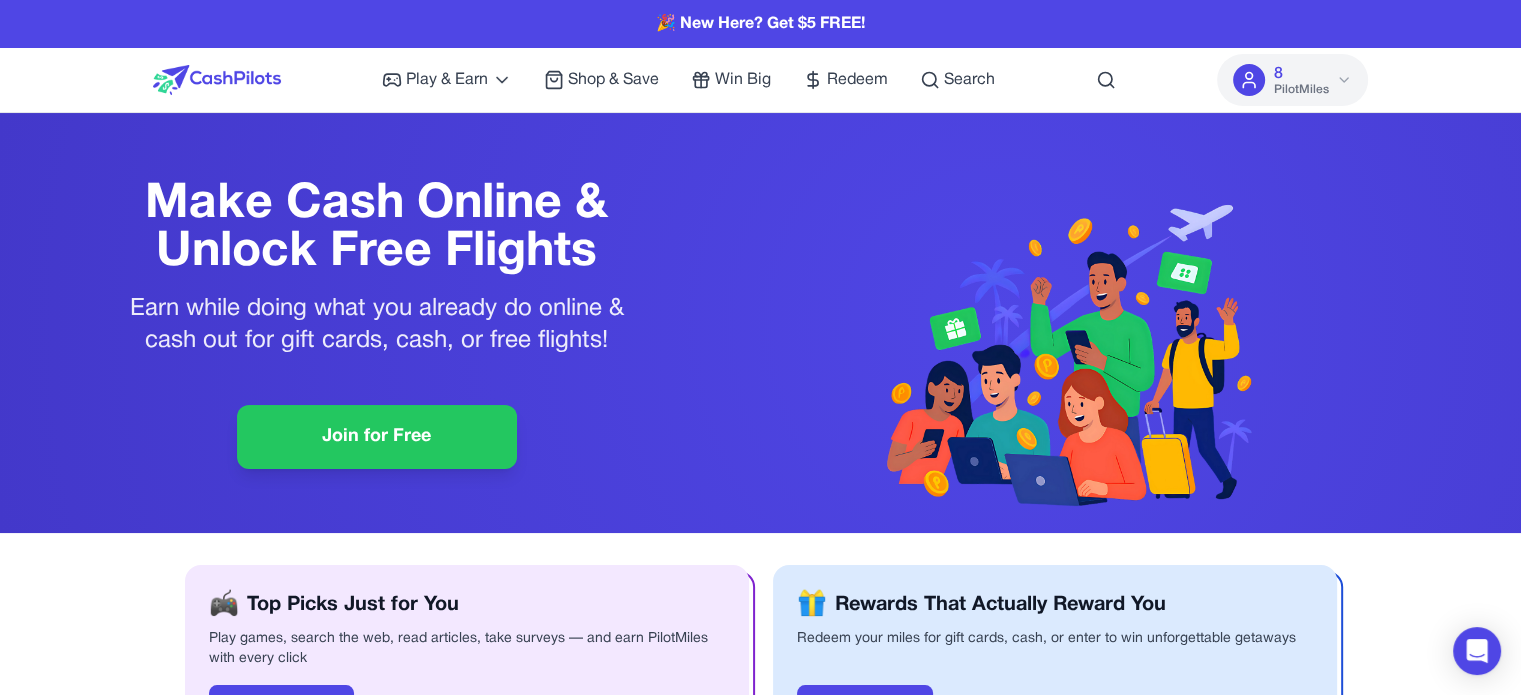 click on "8 PilotMiles" at bounding box center [1300, 80] 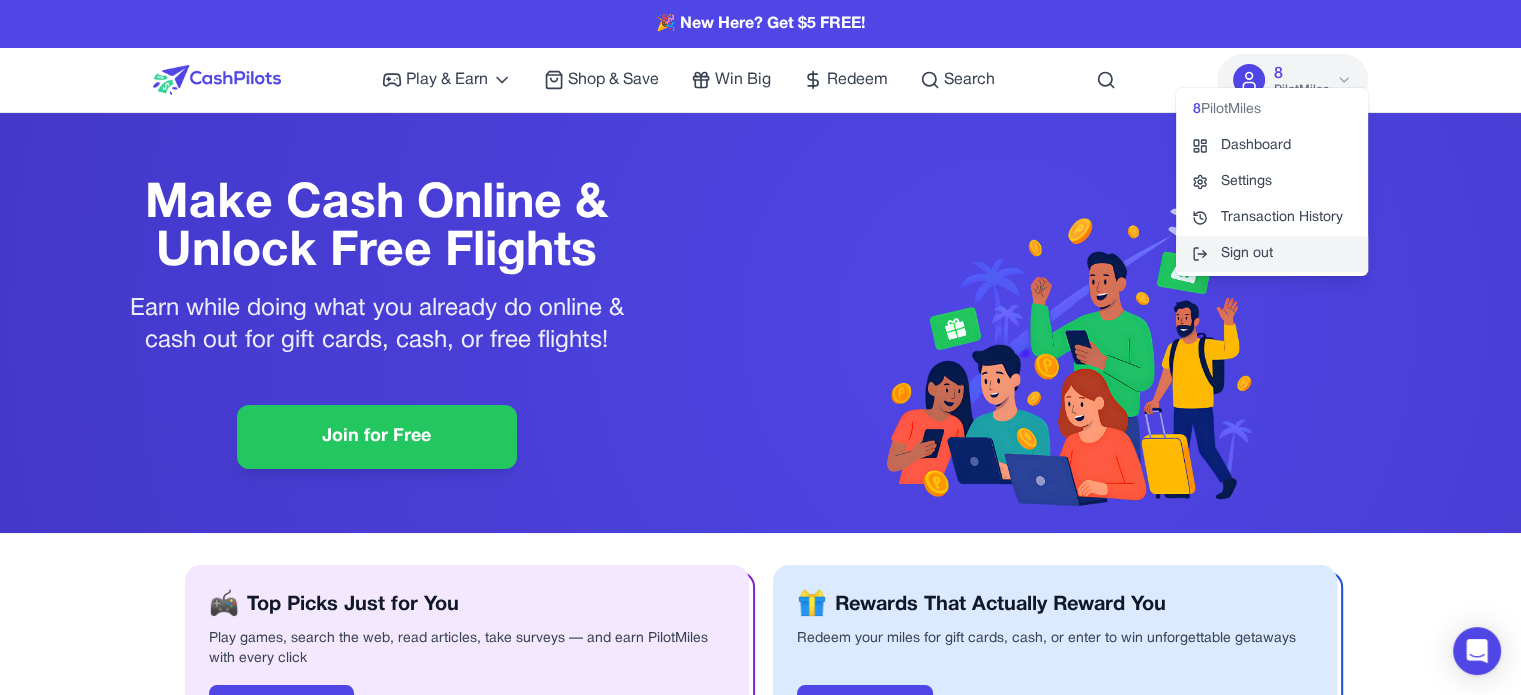 click on "Sign out" at bounding box center (1272, 254) 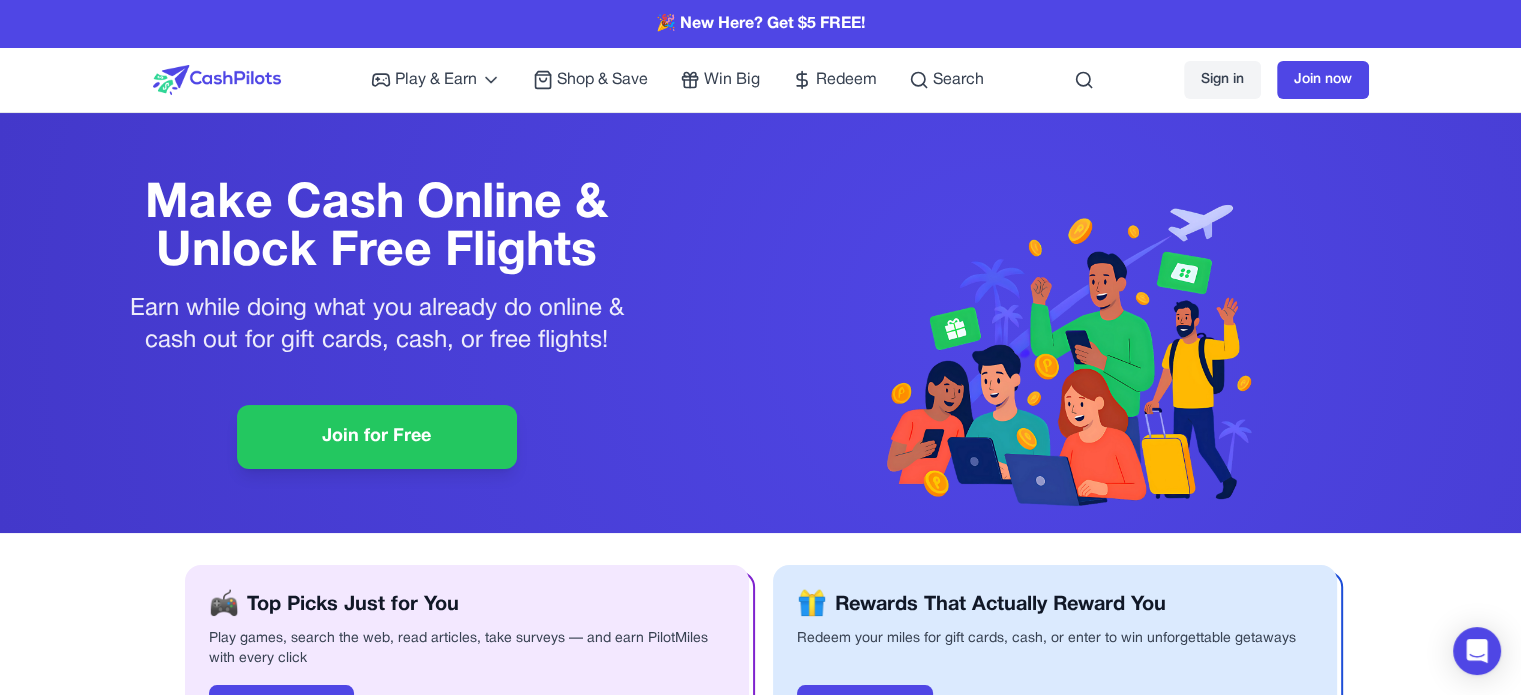 click on "Sign in" at bounding box center (1222, 80) 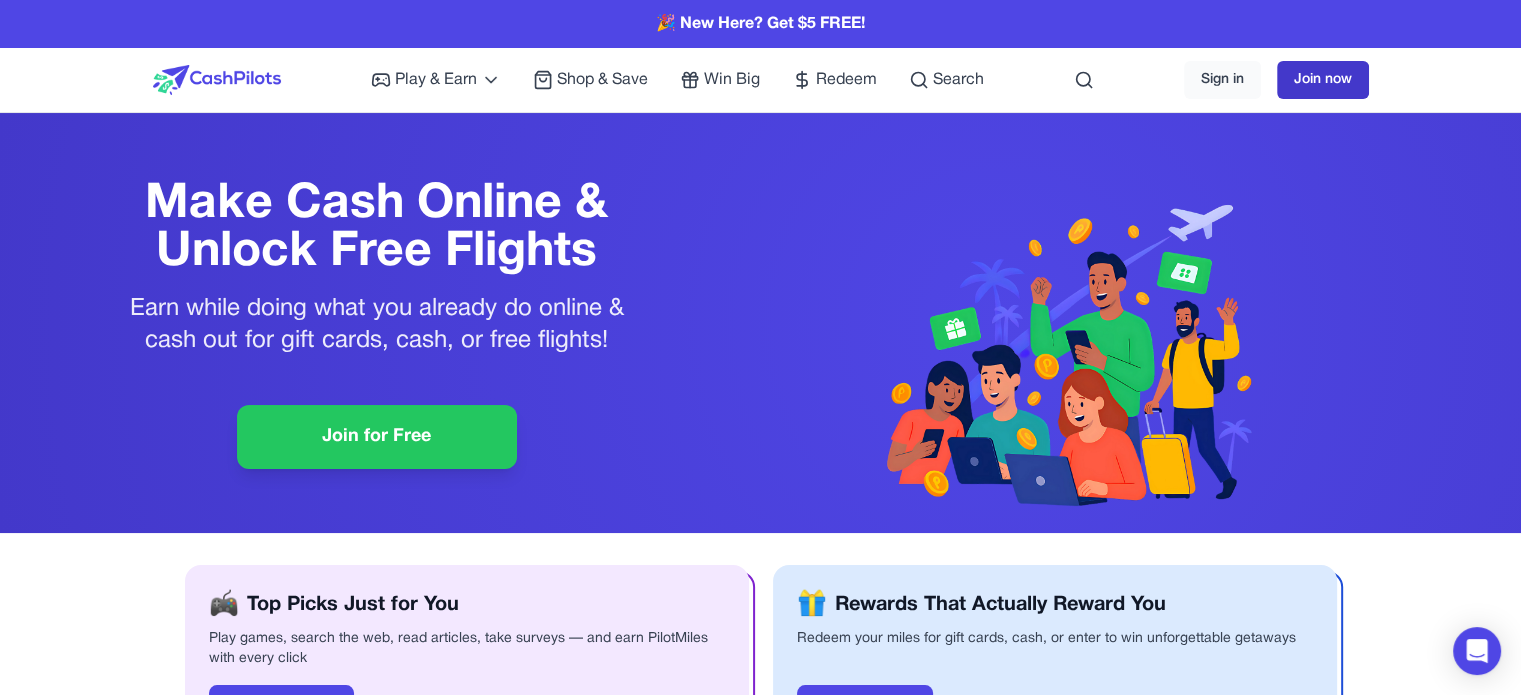 click on "Join now" at bounding box center (1323, 80) 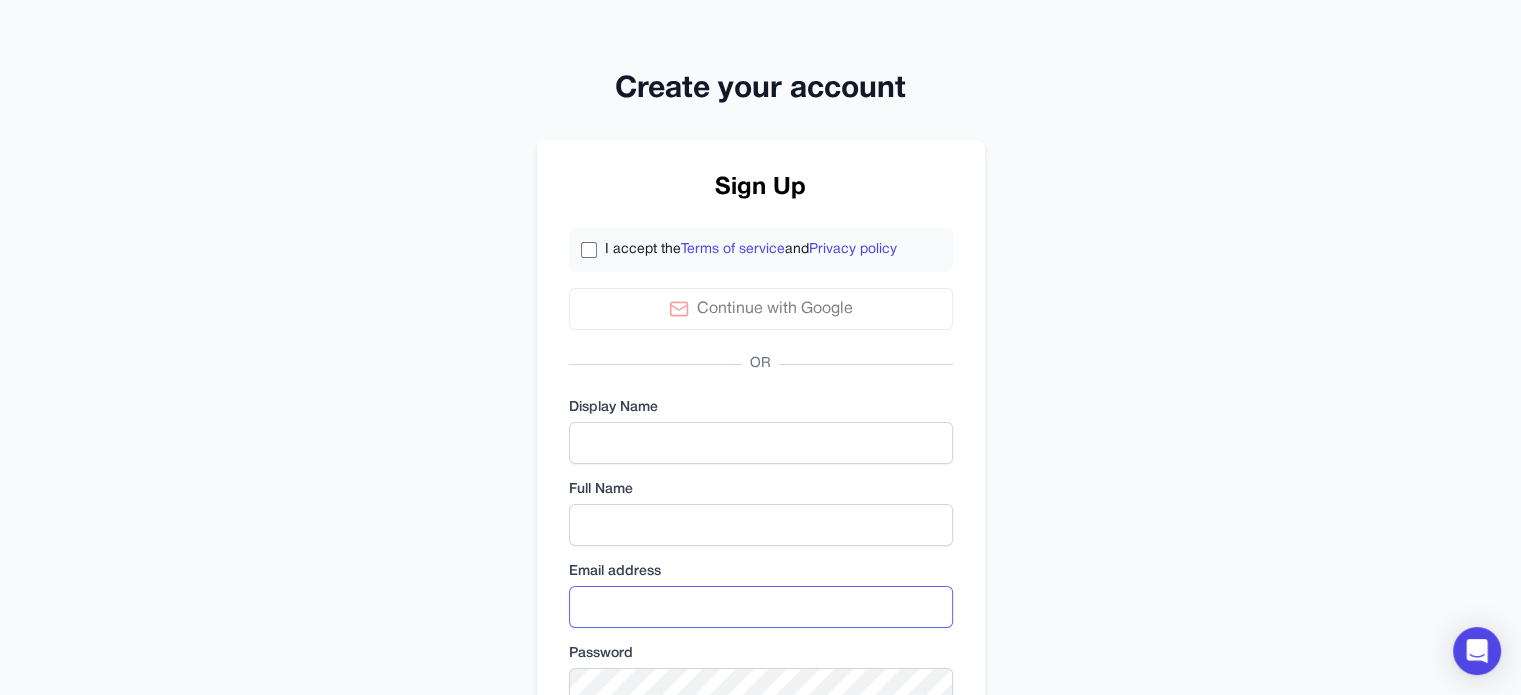 type on "**********" 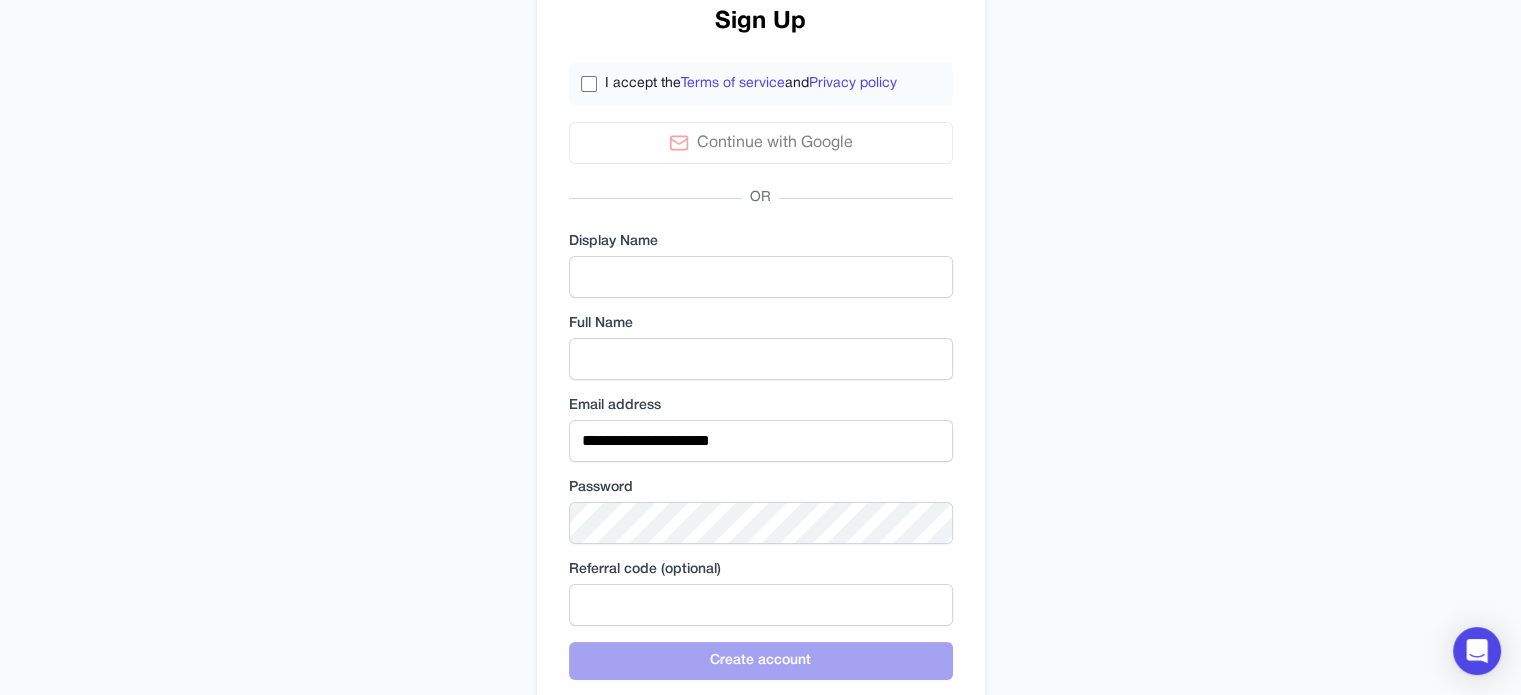 scroll, scrollTop: 0, scrollLeft: 0, axis: both 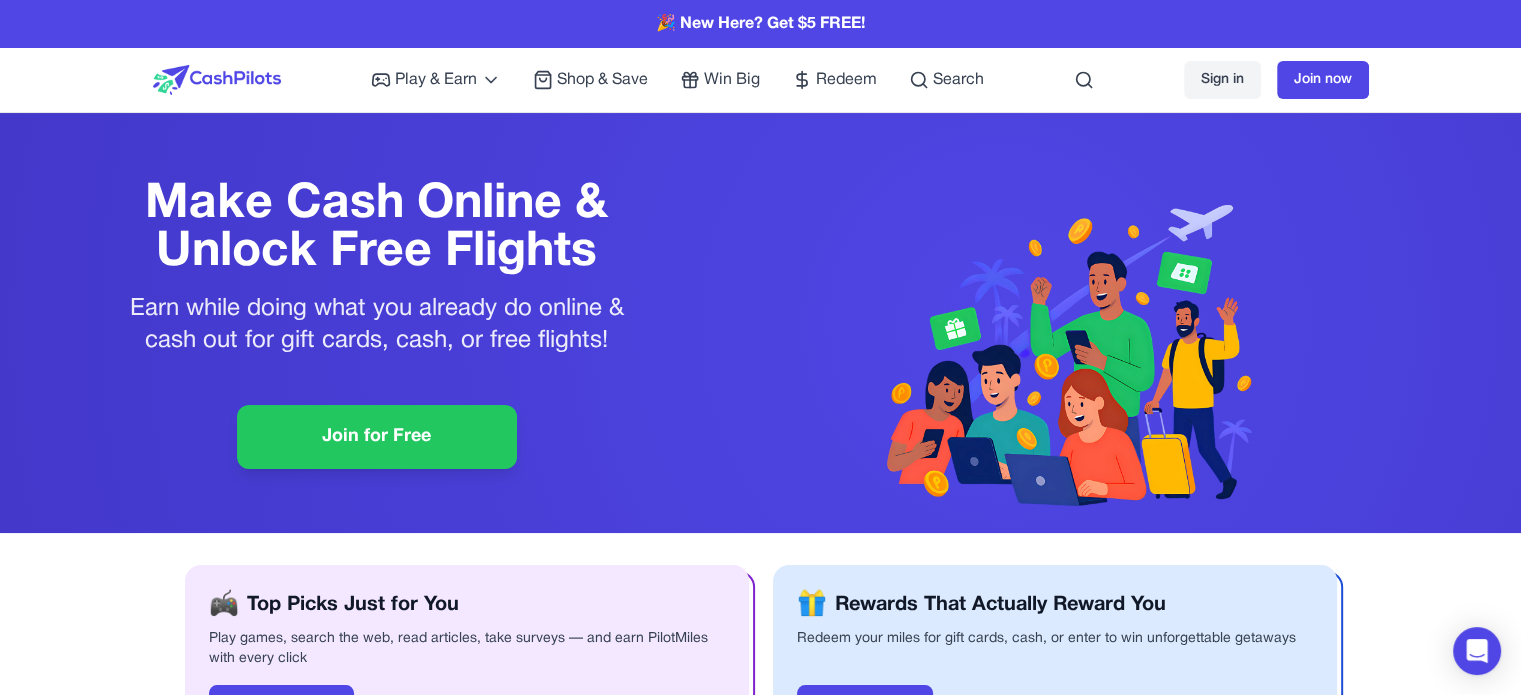 click on "Sign in" at bounding box center (1222, 80) 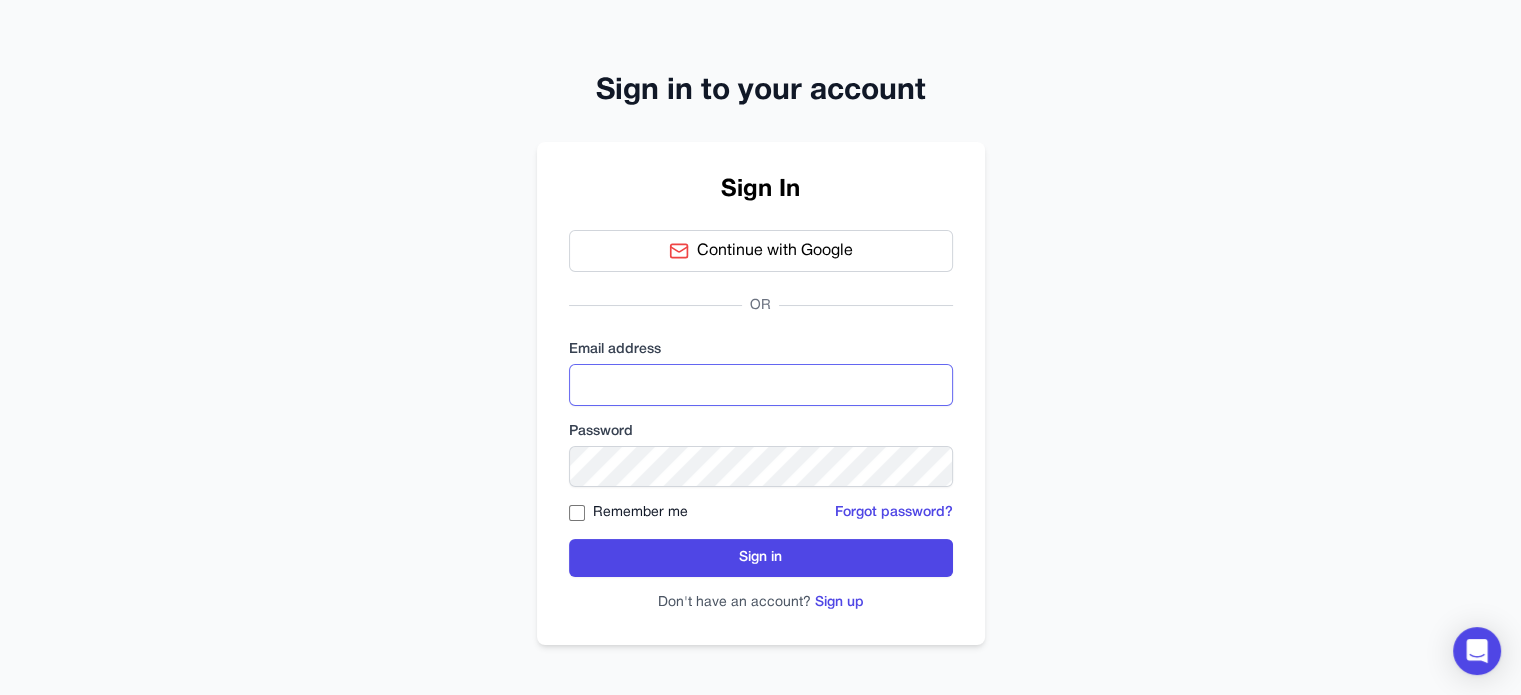 type on "**********" 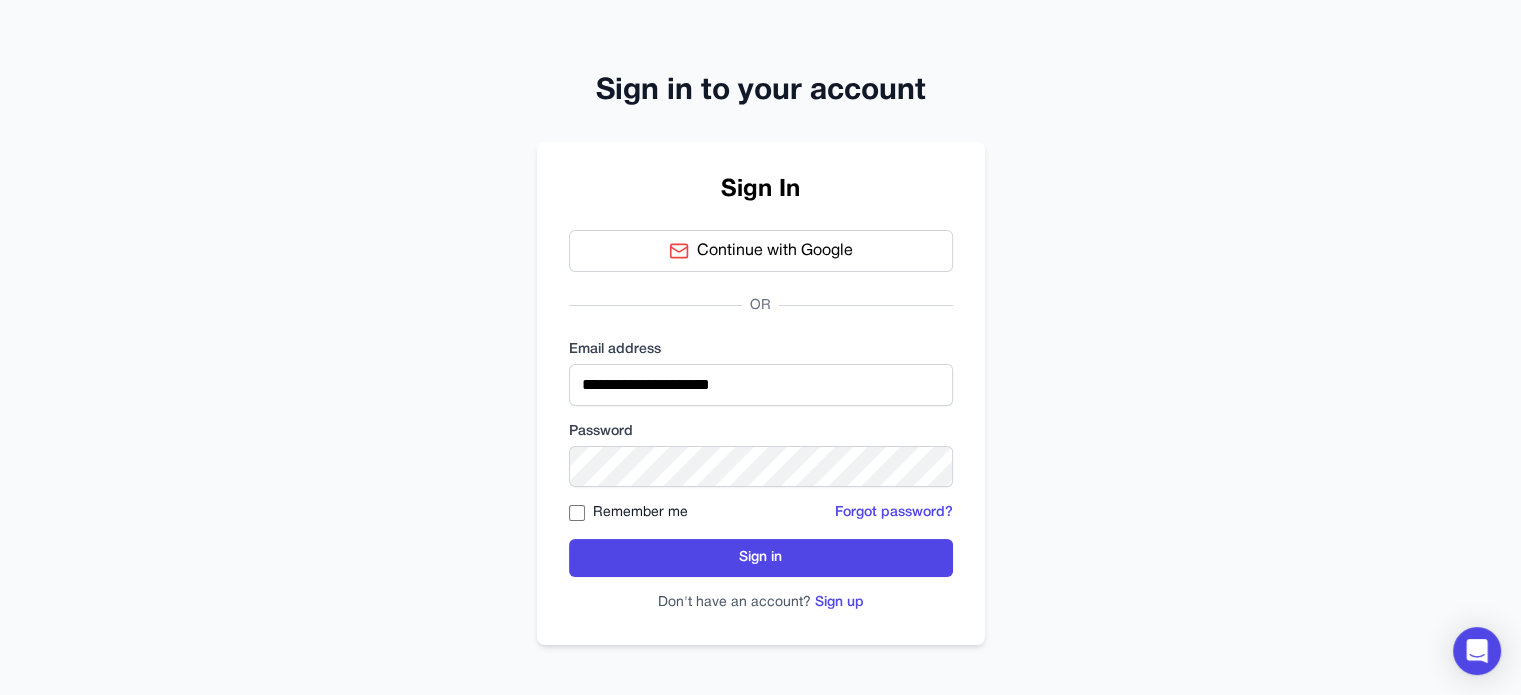 click on "Remember me" at bounding box center [640, 513] 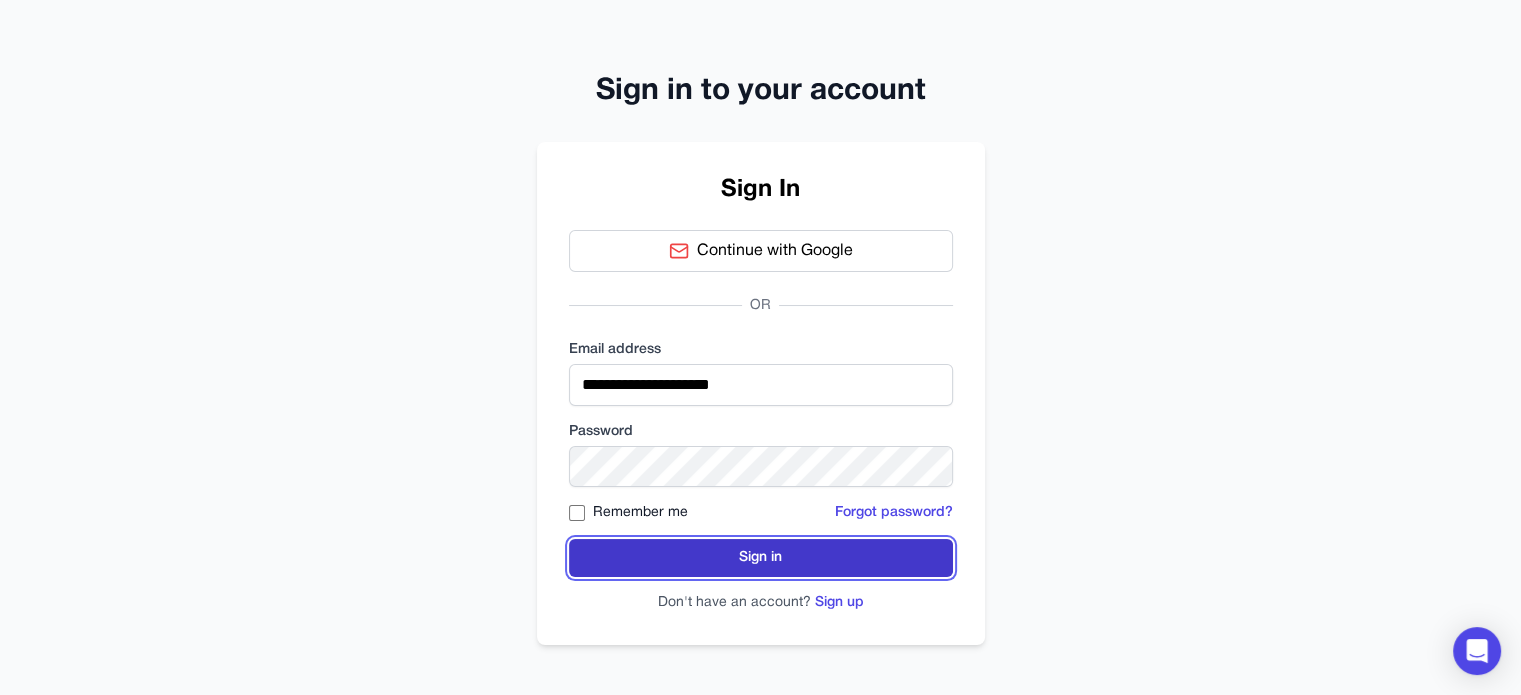 click on "Sign in" at bounding box center (761, 558) 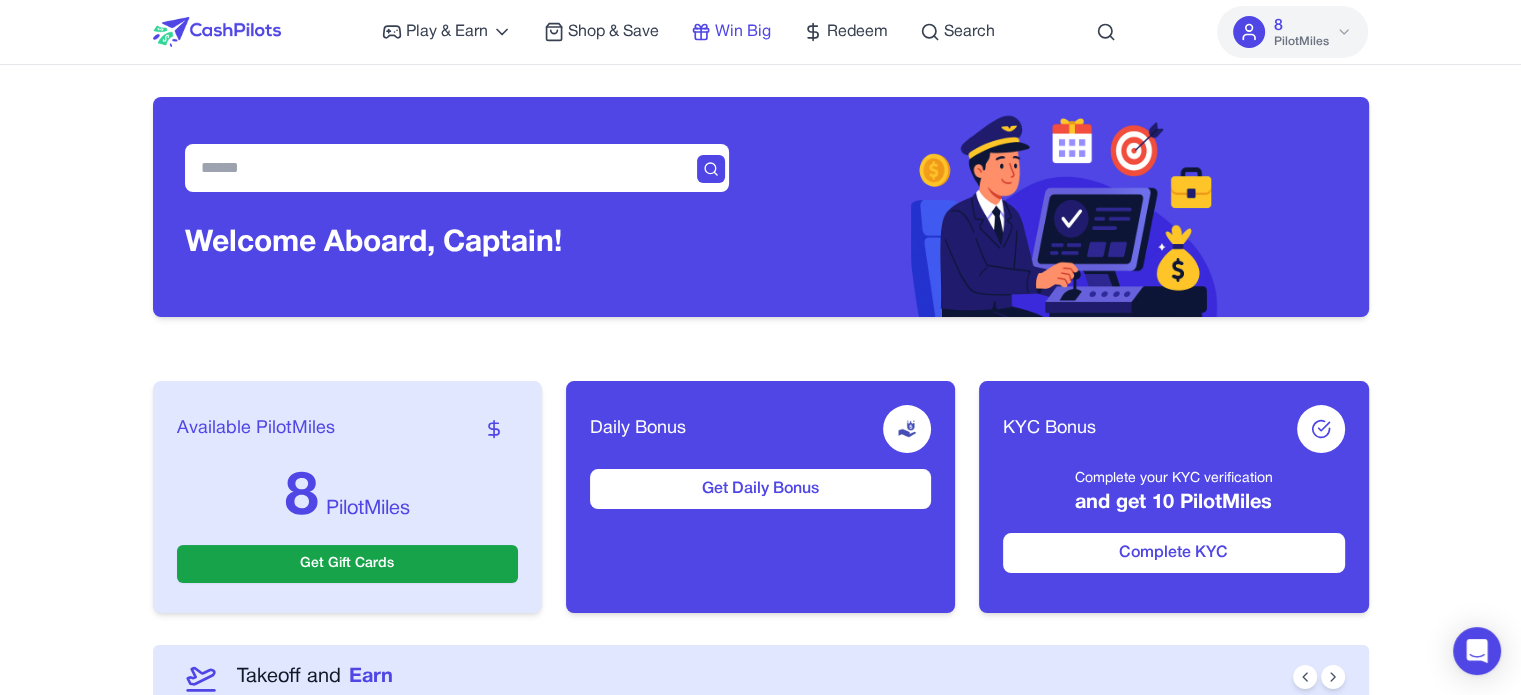 click 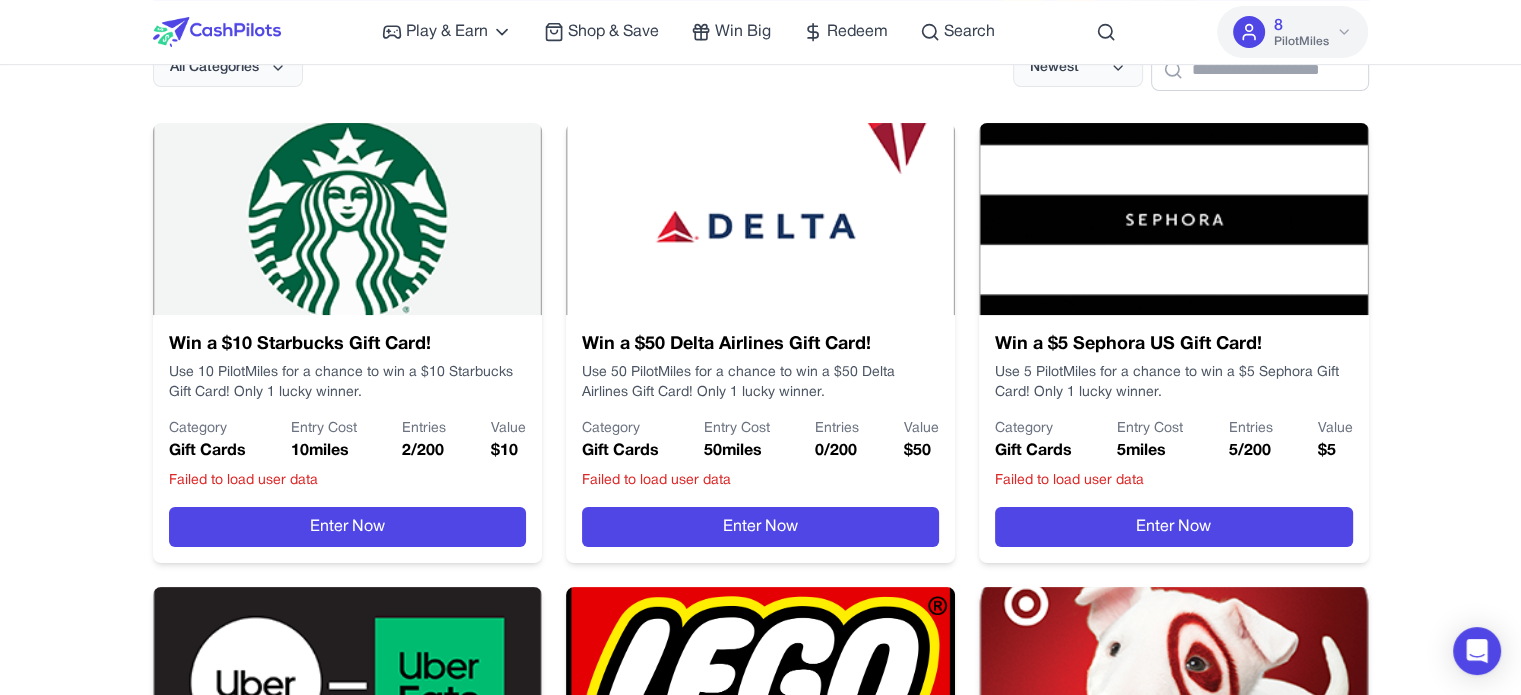 scroll, scrollTop: 400, scrollLeft: 0, axis: vertical 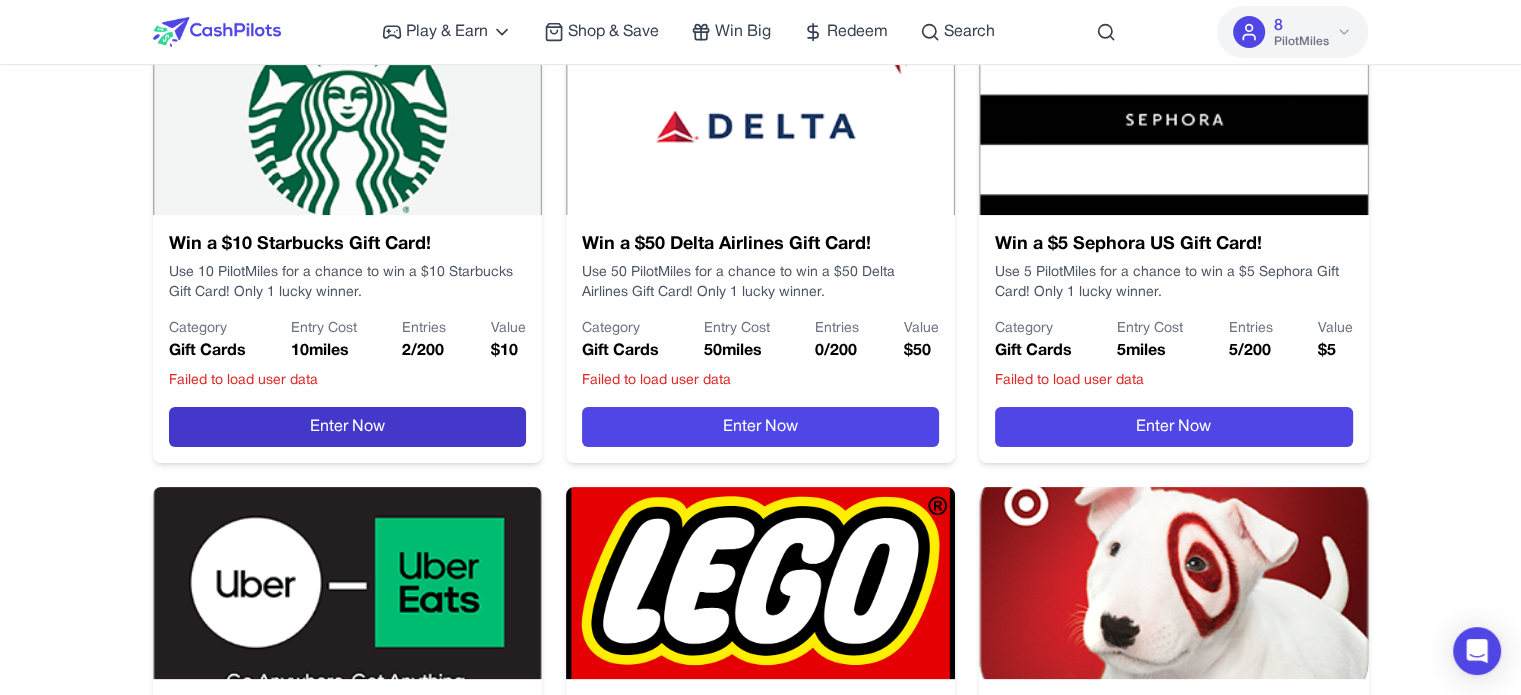 click on "Enter Now" at bounding box center (347, 427) 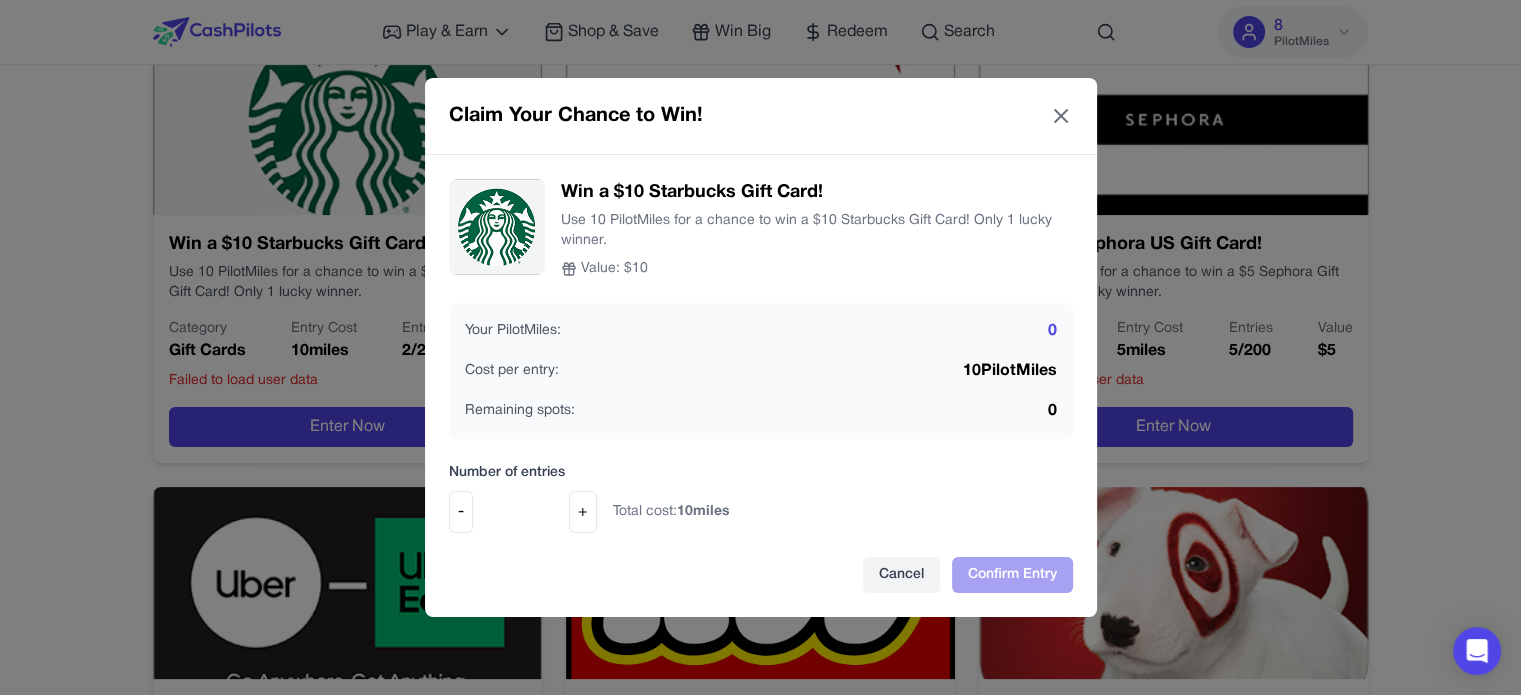 click 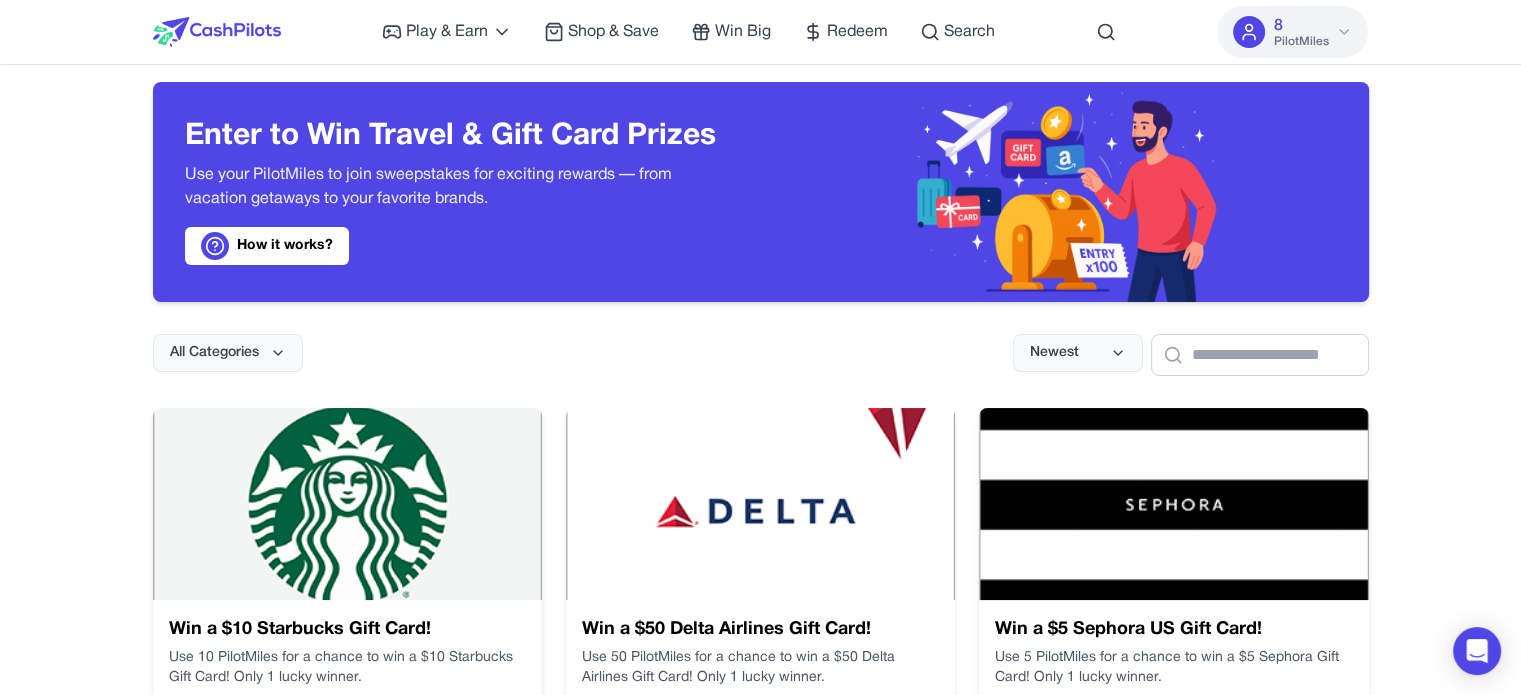 scroll, scrollTop: 0, scrollLeft: 0, axis: both 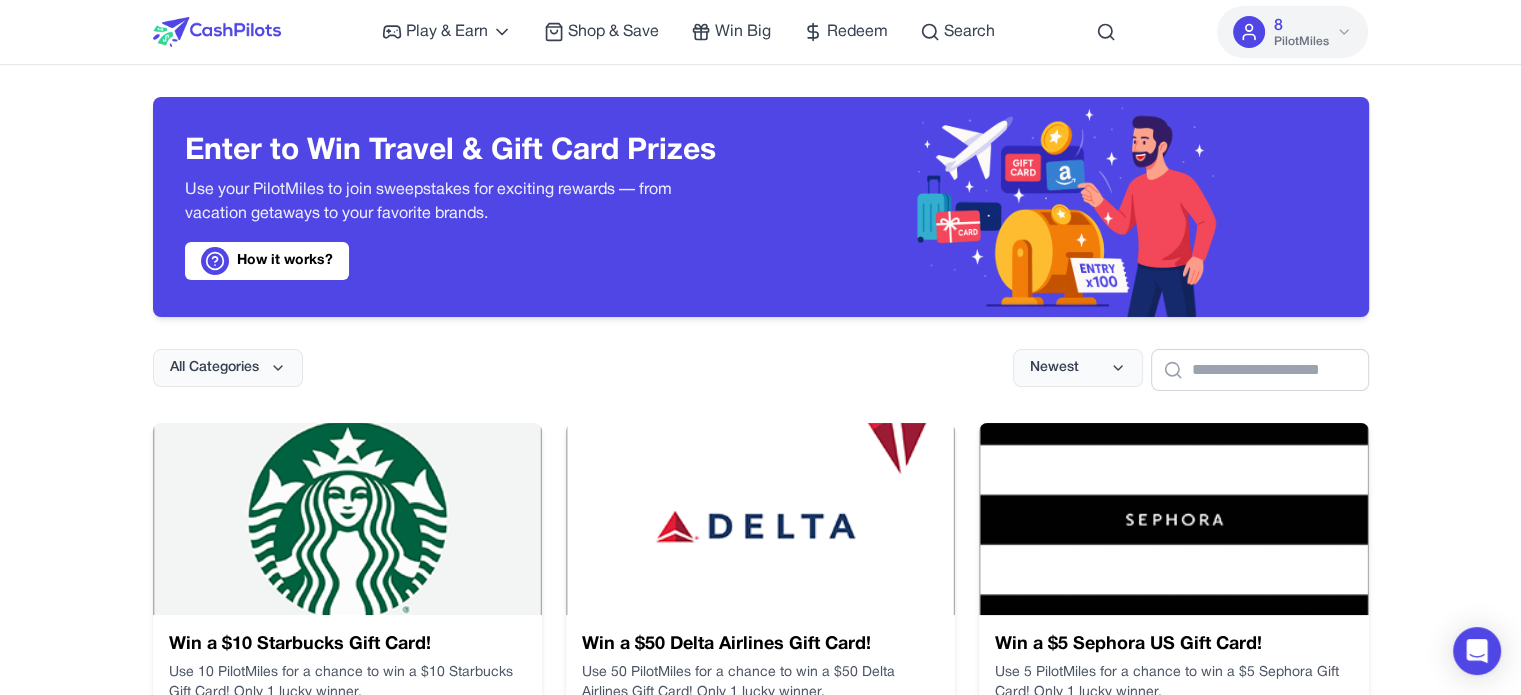 click on "8 PilotMiles" at bounding box center [1300, 32] 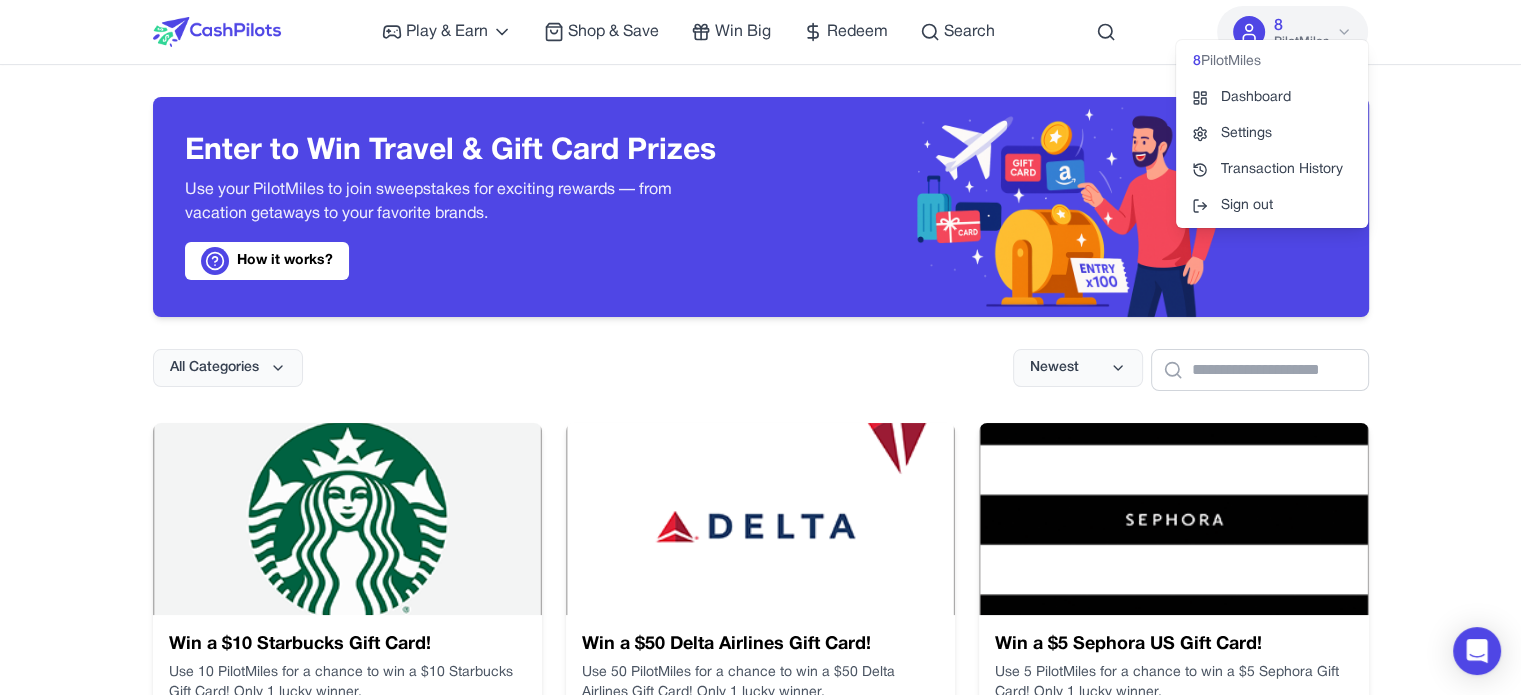 click 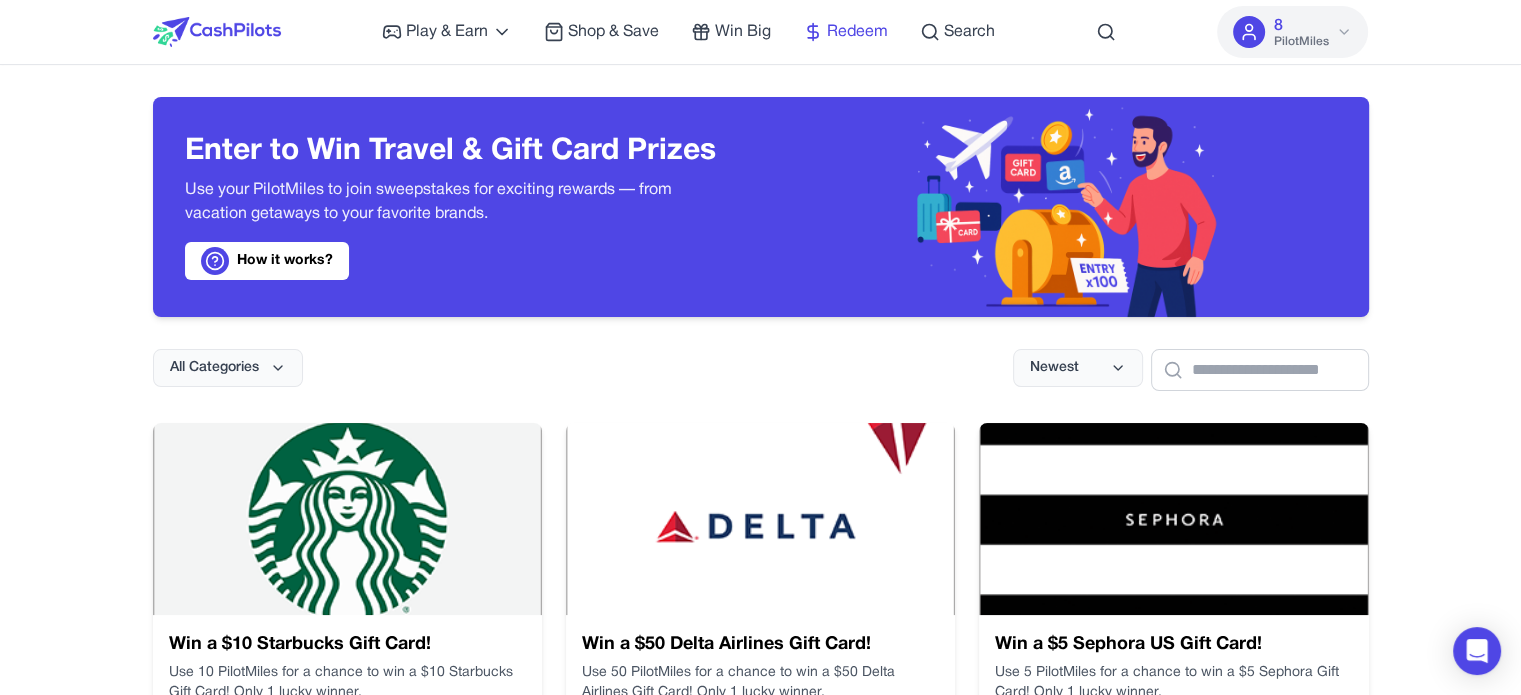 click on "Redeem" at bounding box center (857, 32) 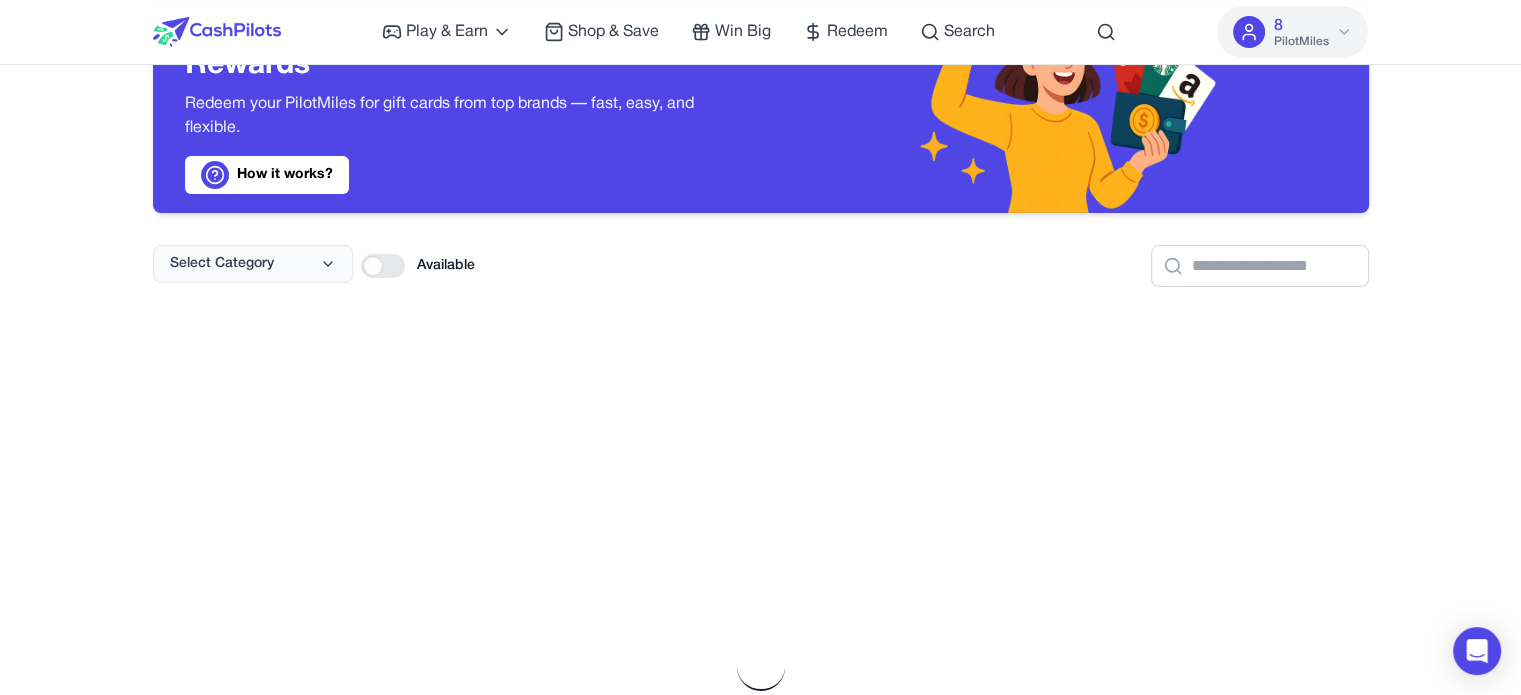 scroll, scrollTop: 300, scrollLeft: 0, axis: vertical 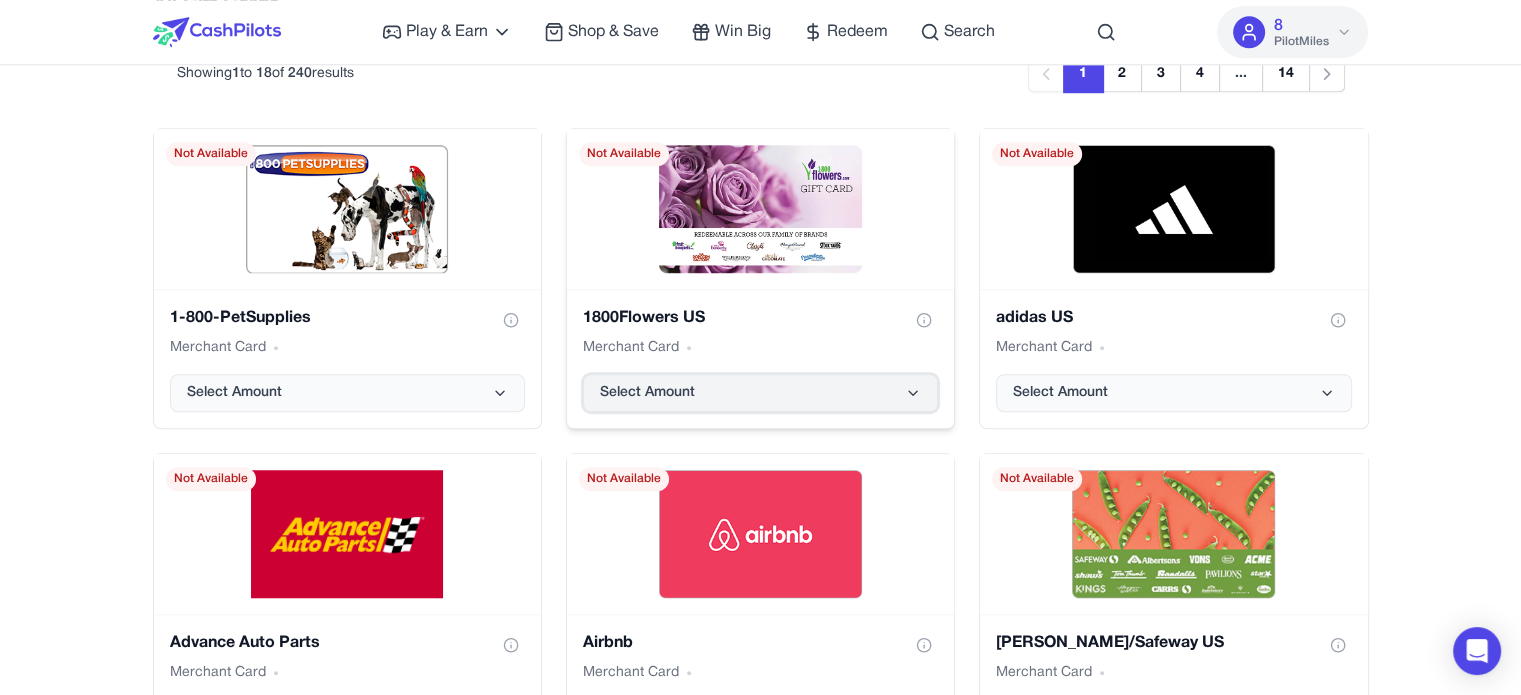 click on "Select Amount" at bounding box center [760, 393] 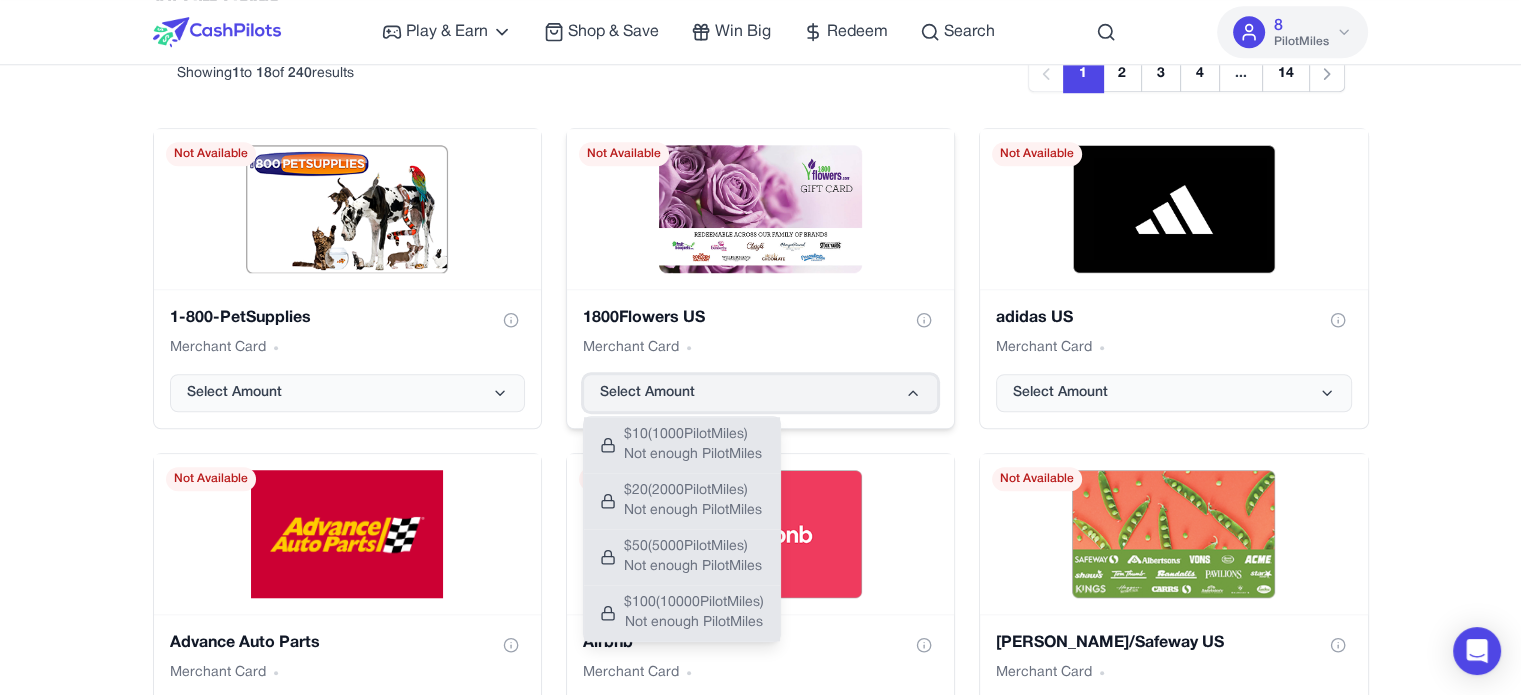 click on "Select Amount" at bounding box center (760, 393) 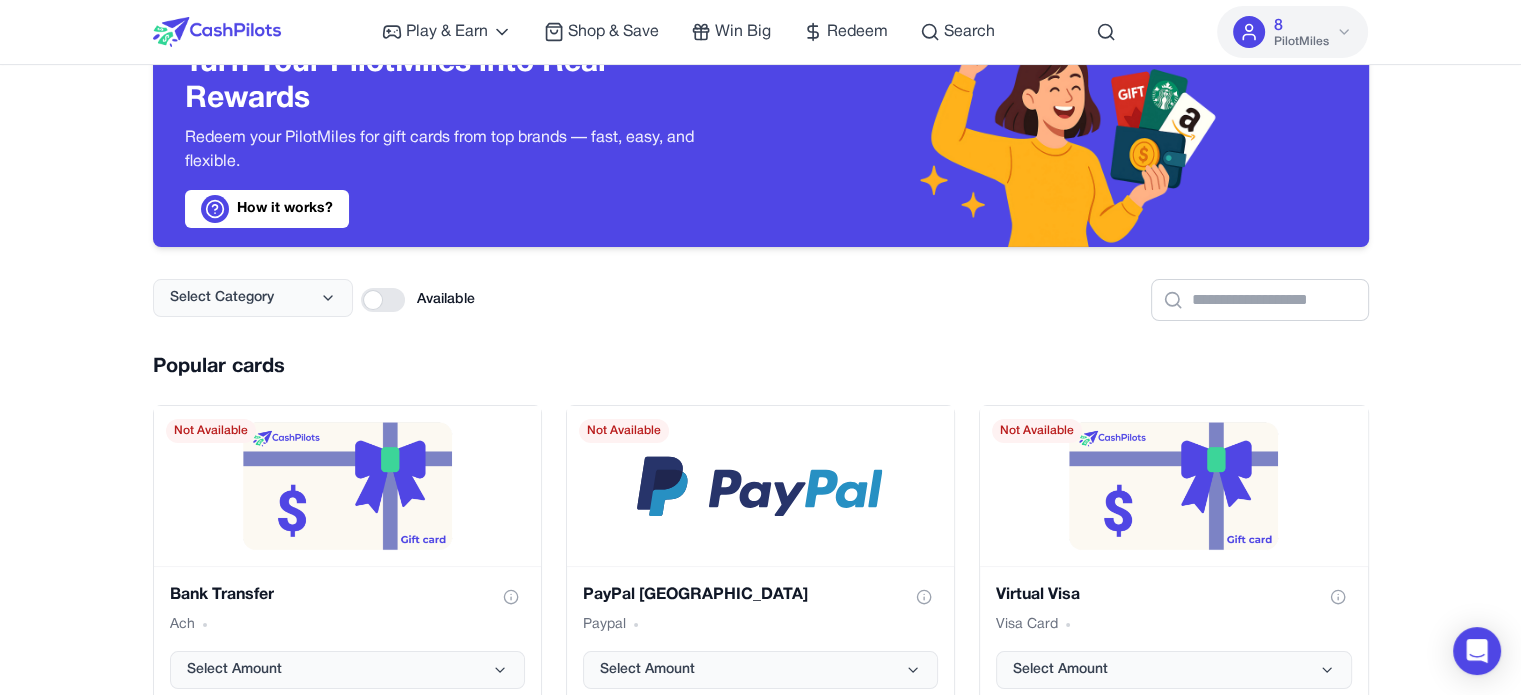 scroll, scrollTop: 0, scrollLeft: 0, axis: both 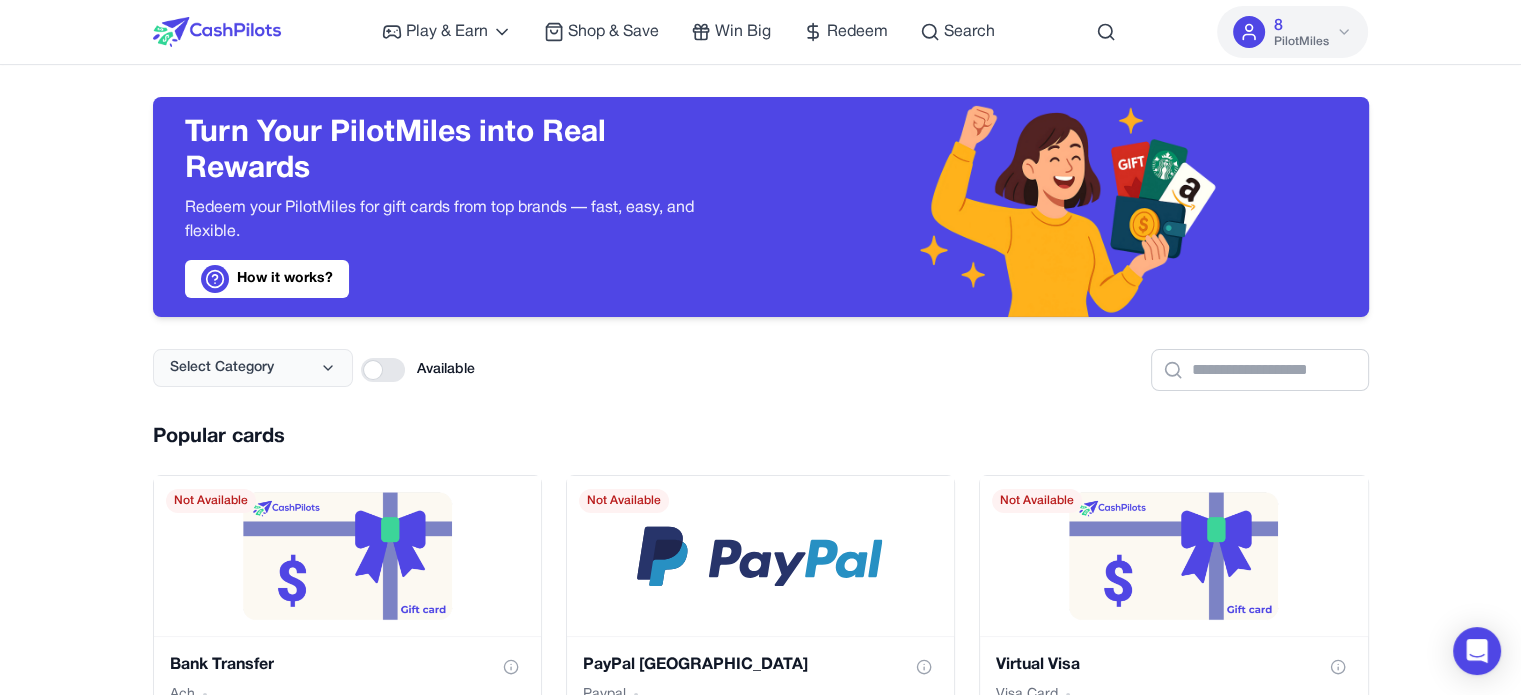 click on "8 PilotMiles" at bounding box center [1300, 32] 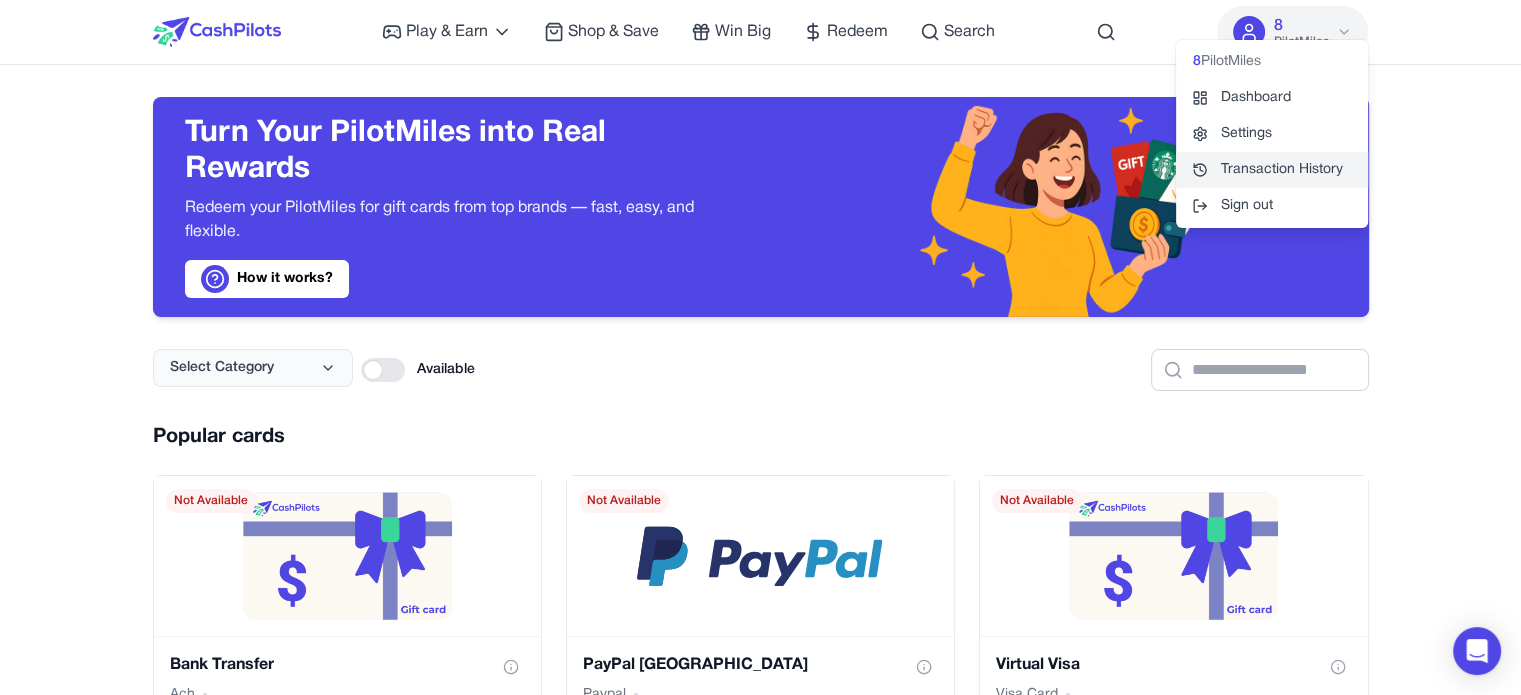 click on "Transaction History" at bounding box center [1272, 170] 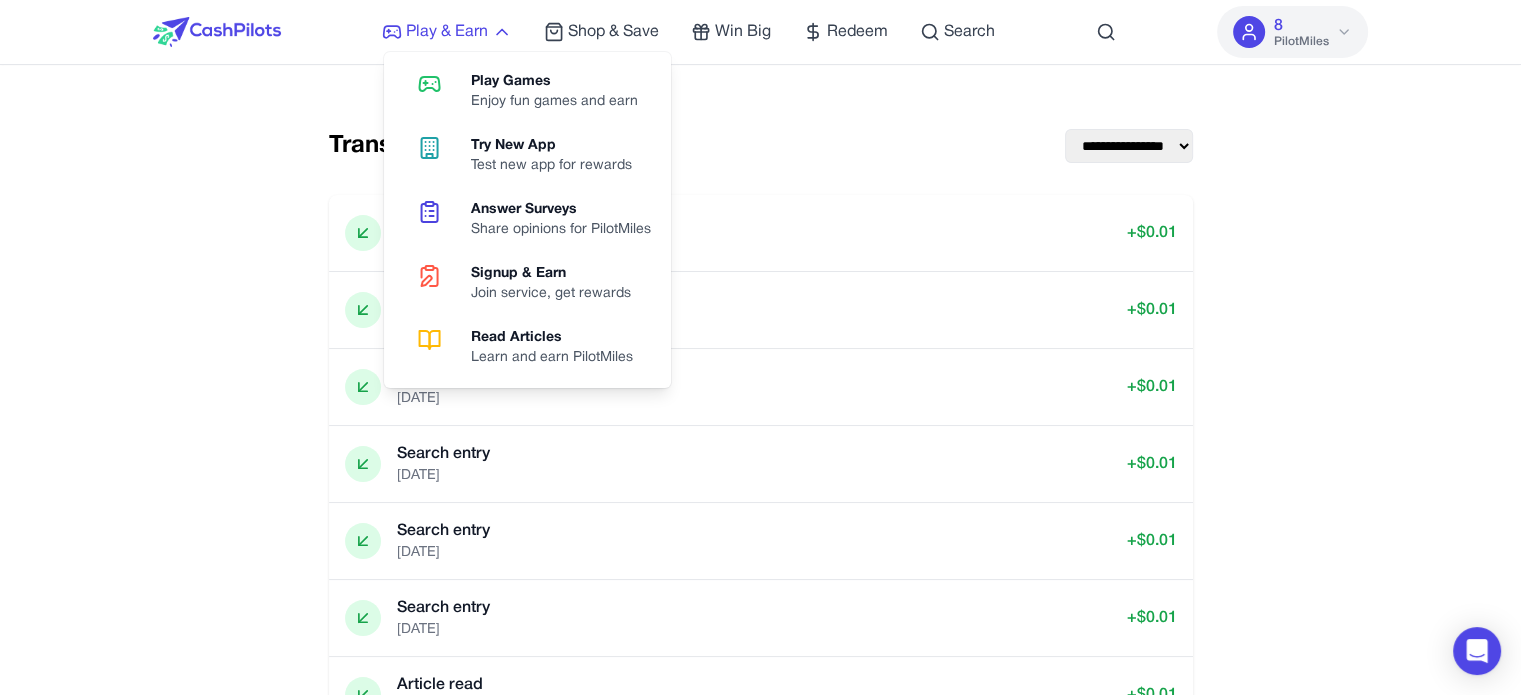 click on "Play & Earn" at bounding box center (447, 32) 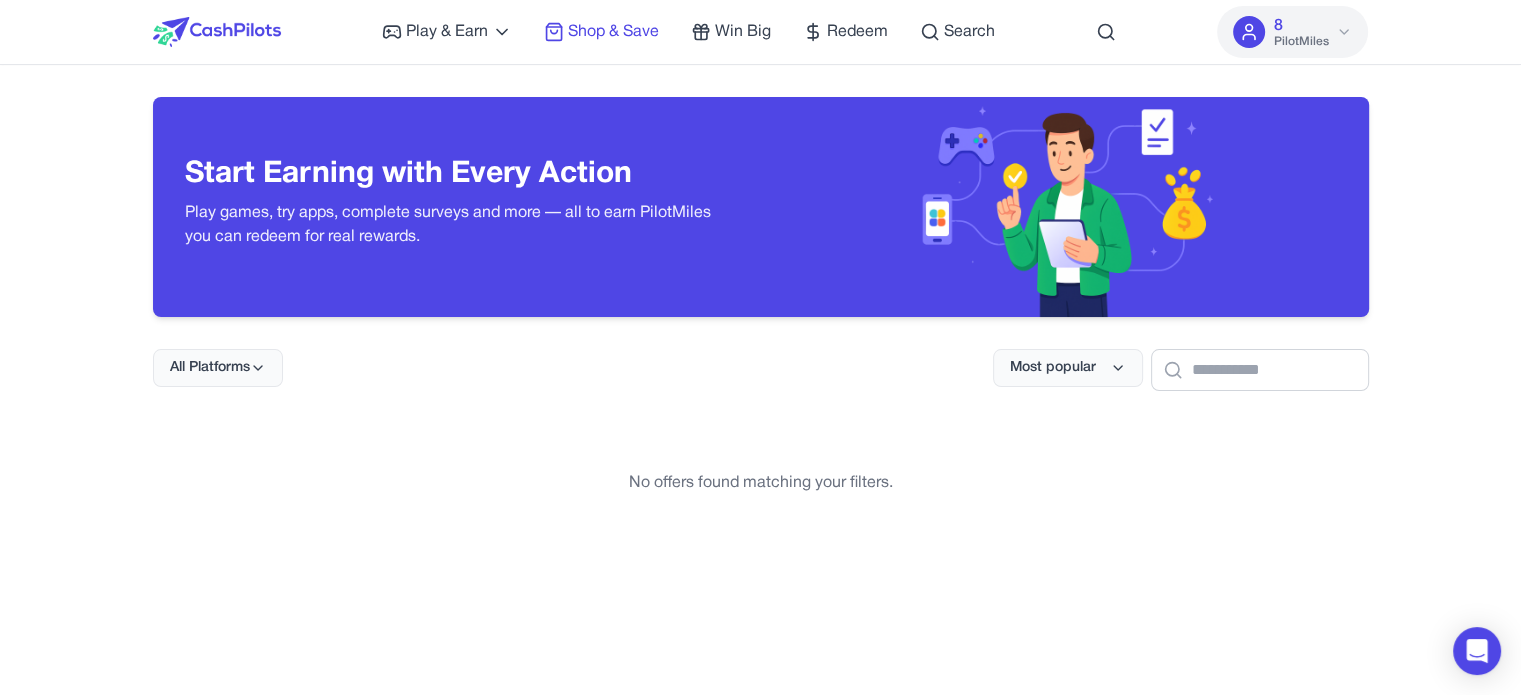 click on "Shop & Save" at bounding box center (613, 32) 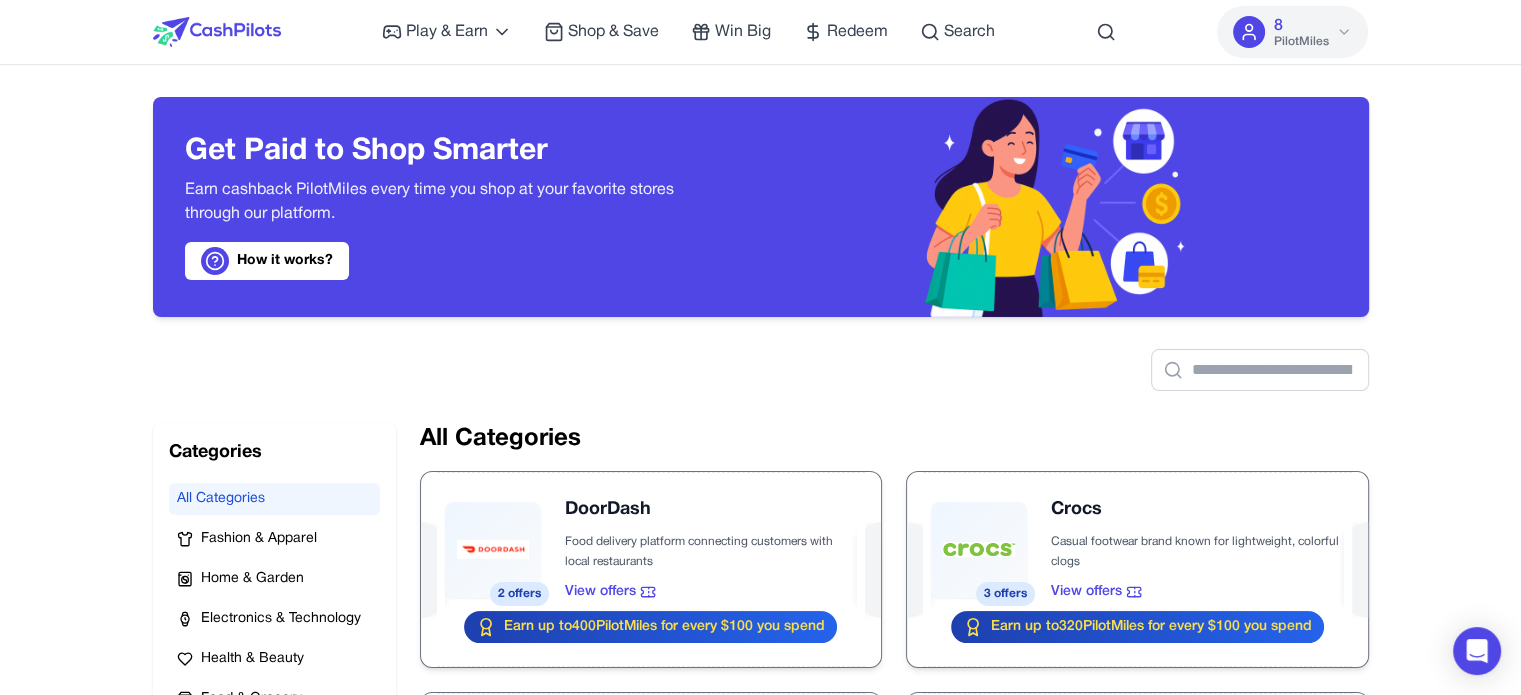 click at bounding box center (217, 32) 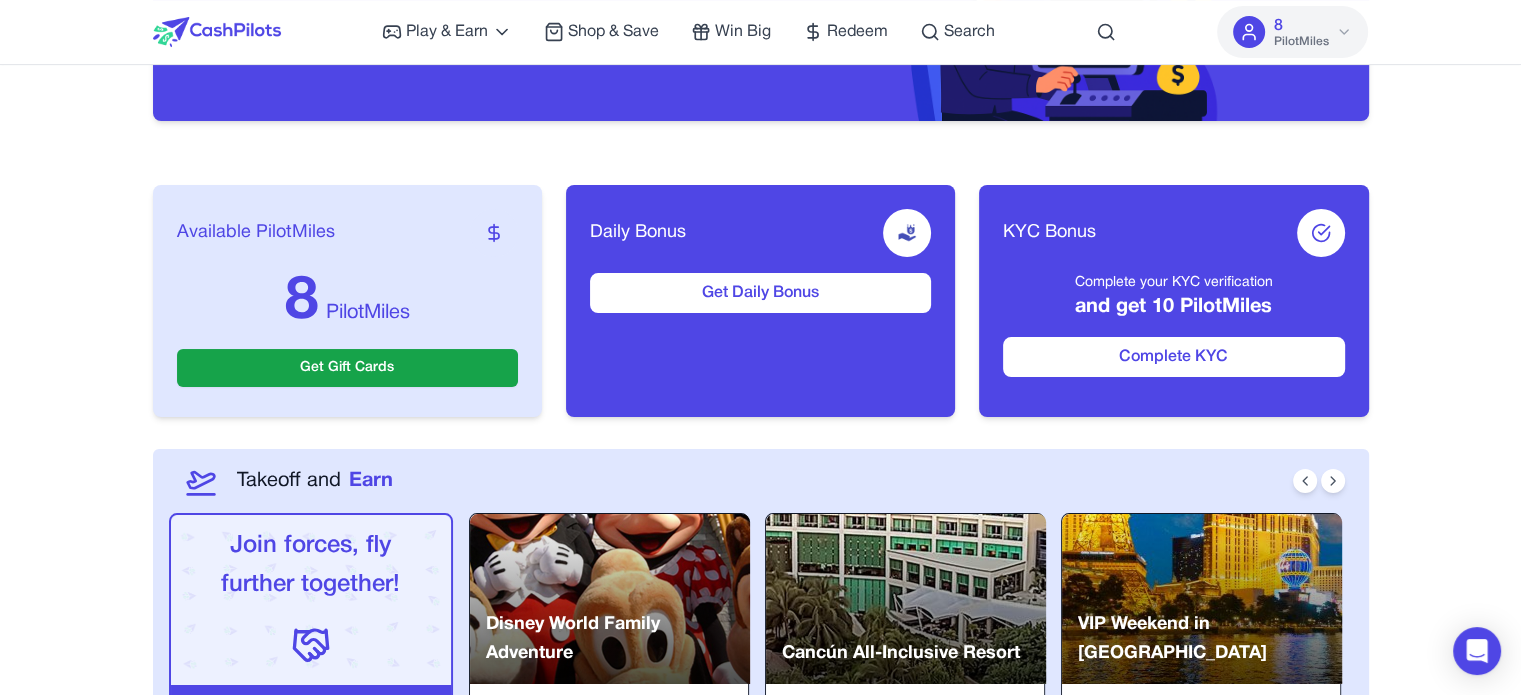 scroll, scrollTop: 200, scrollLeft: 0, axis: vertical 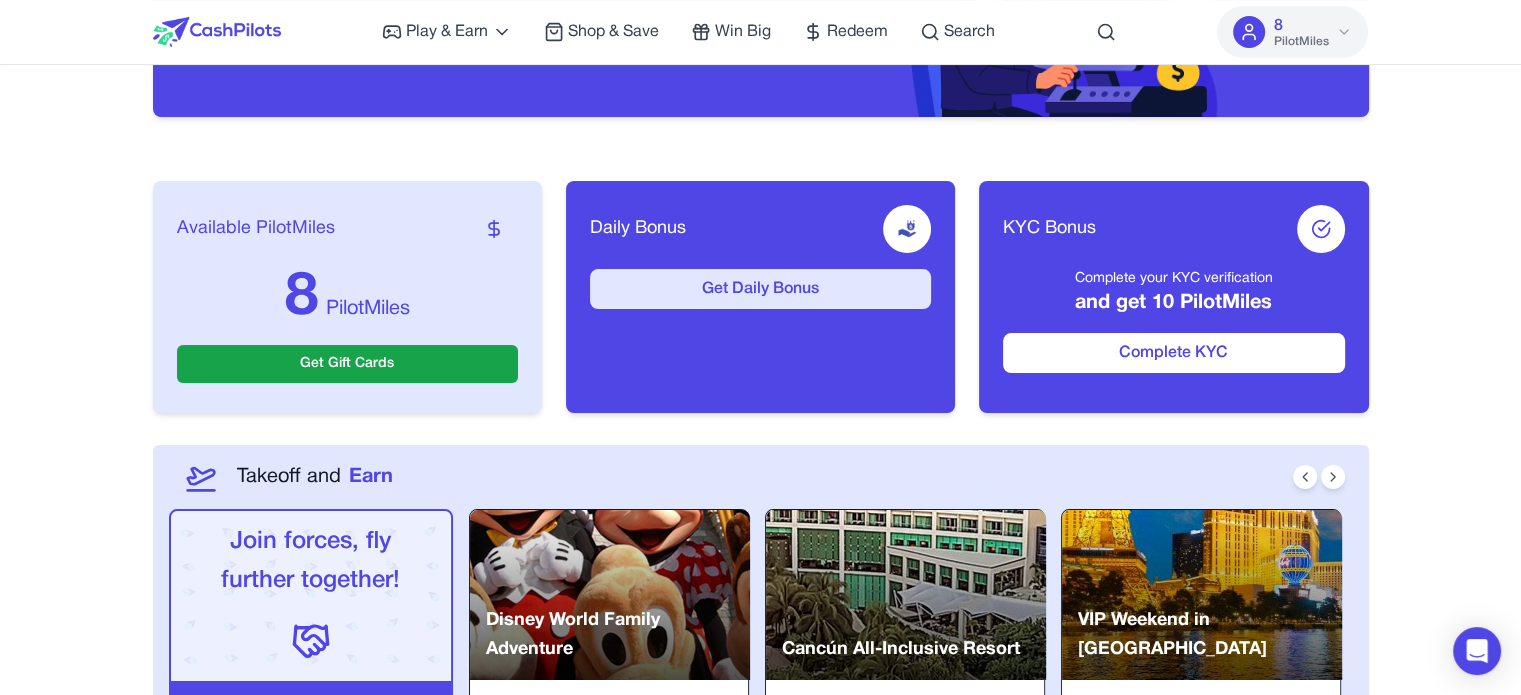 click on "Get Daily Bonus" at bounding box center [760, 289] 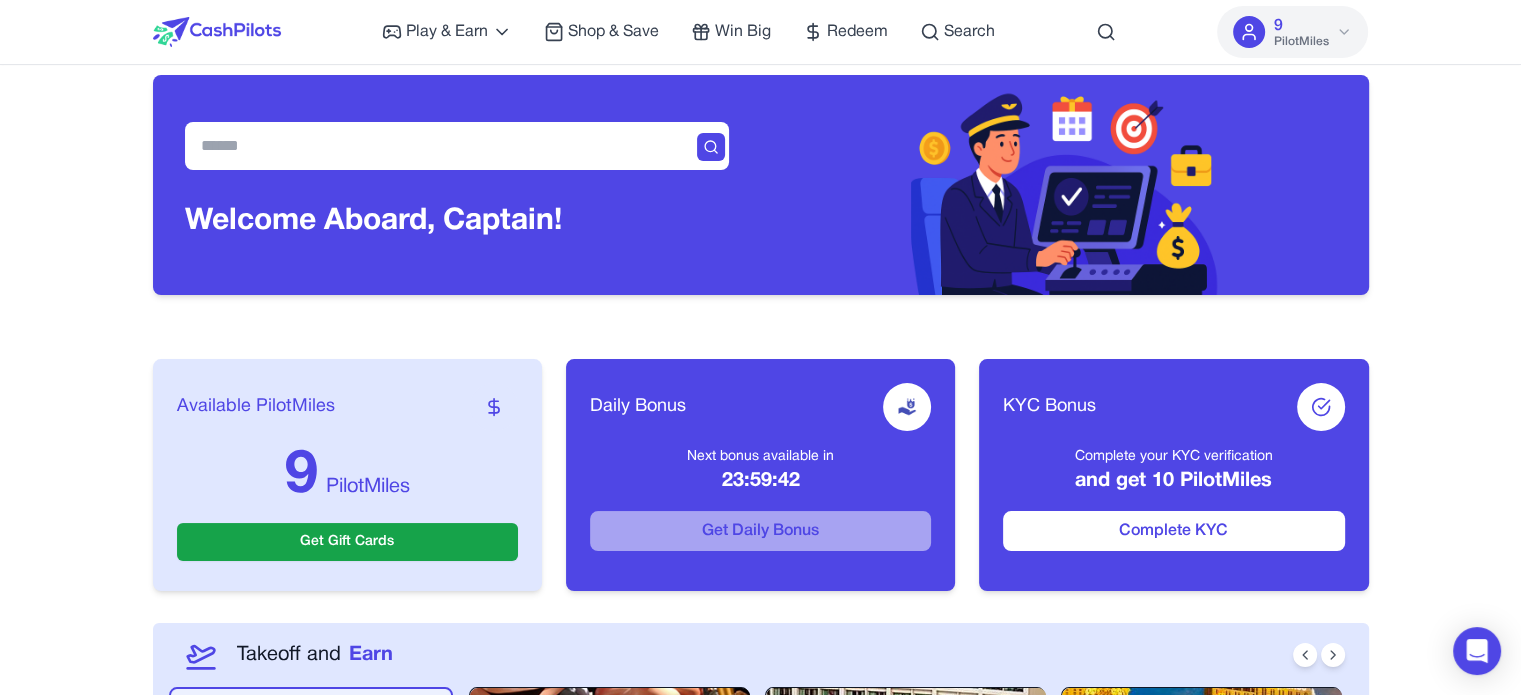 scroll, scrollTop: 0, scrollLeft: 0, axis: both 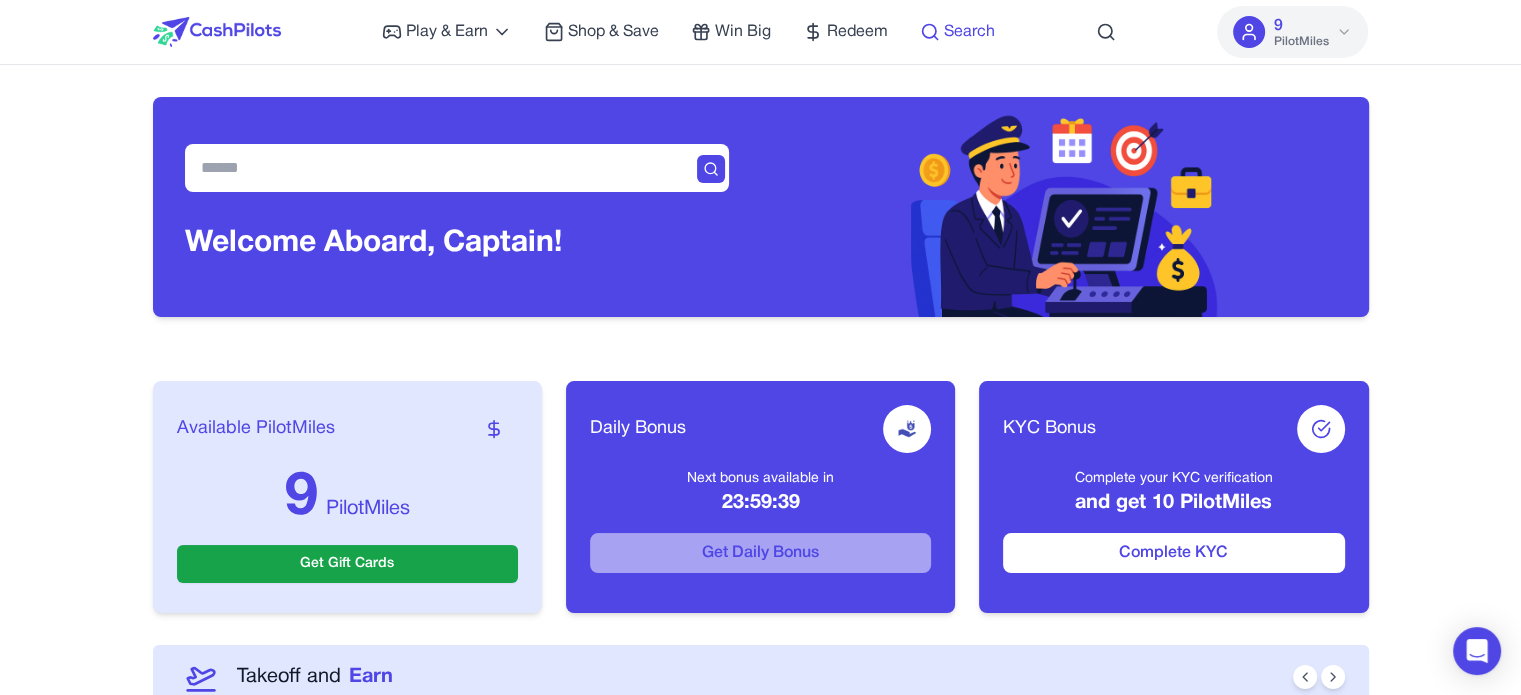 click 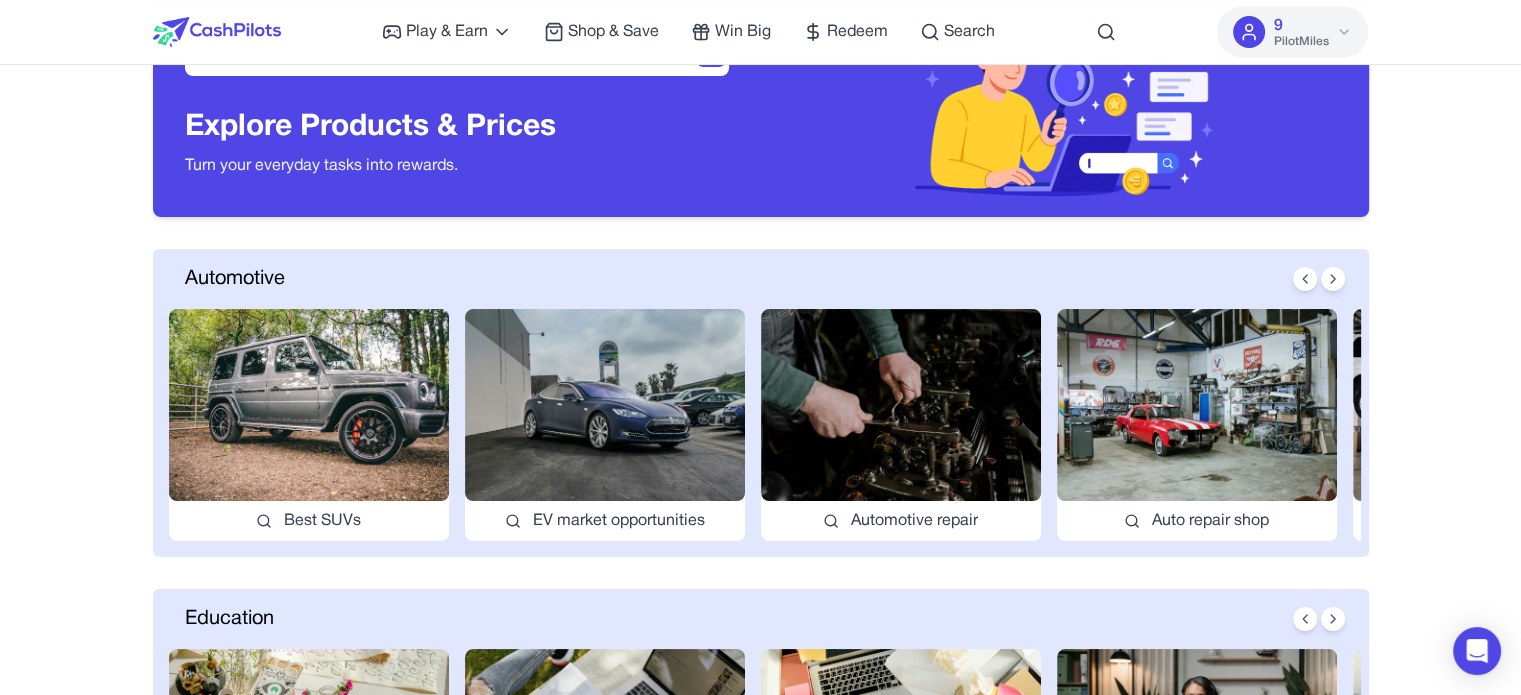 scroll, scrollTop: 0, scrollLeft: 0, axis: both 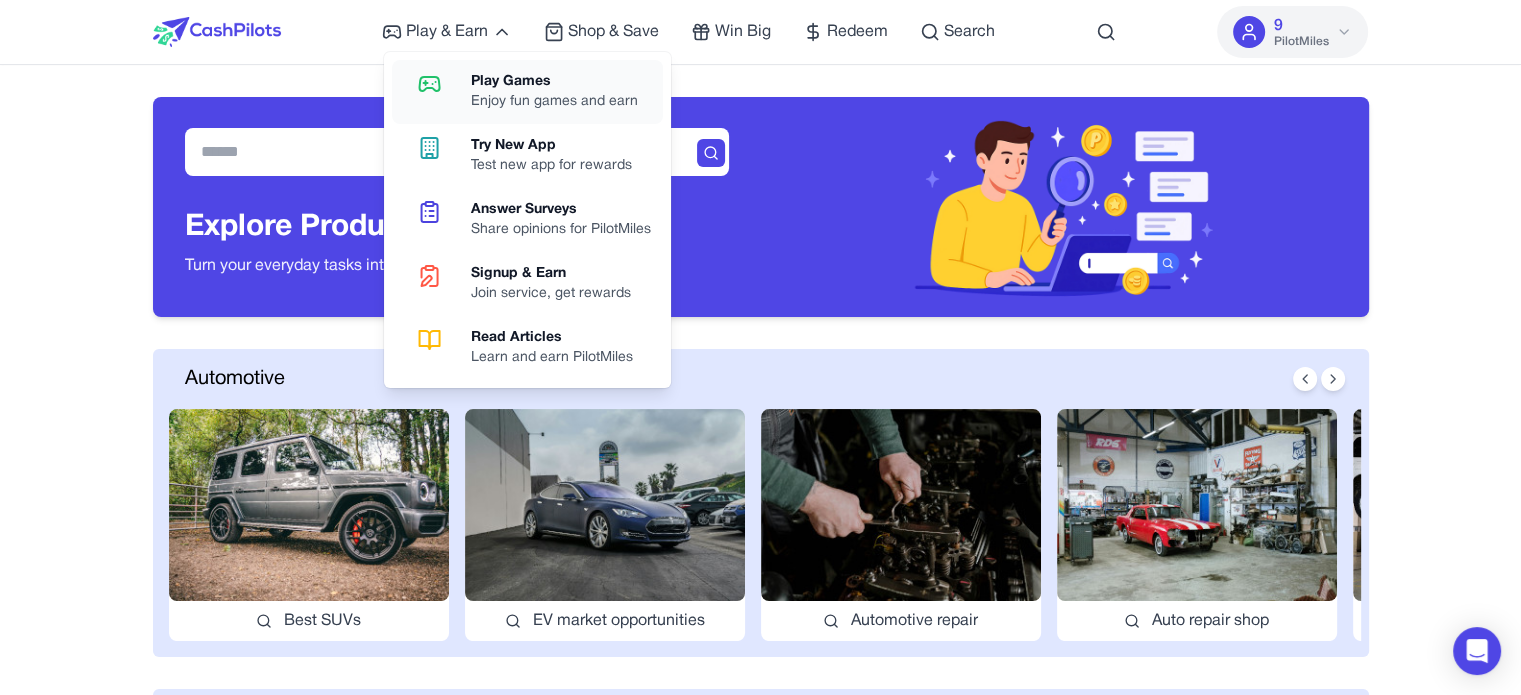 click on "Play Games Enjoy fun games and earn" at bounding box center (527, 92) 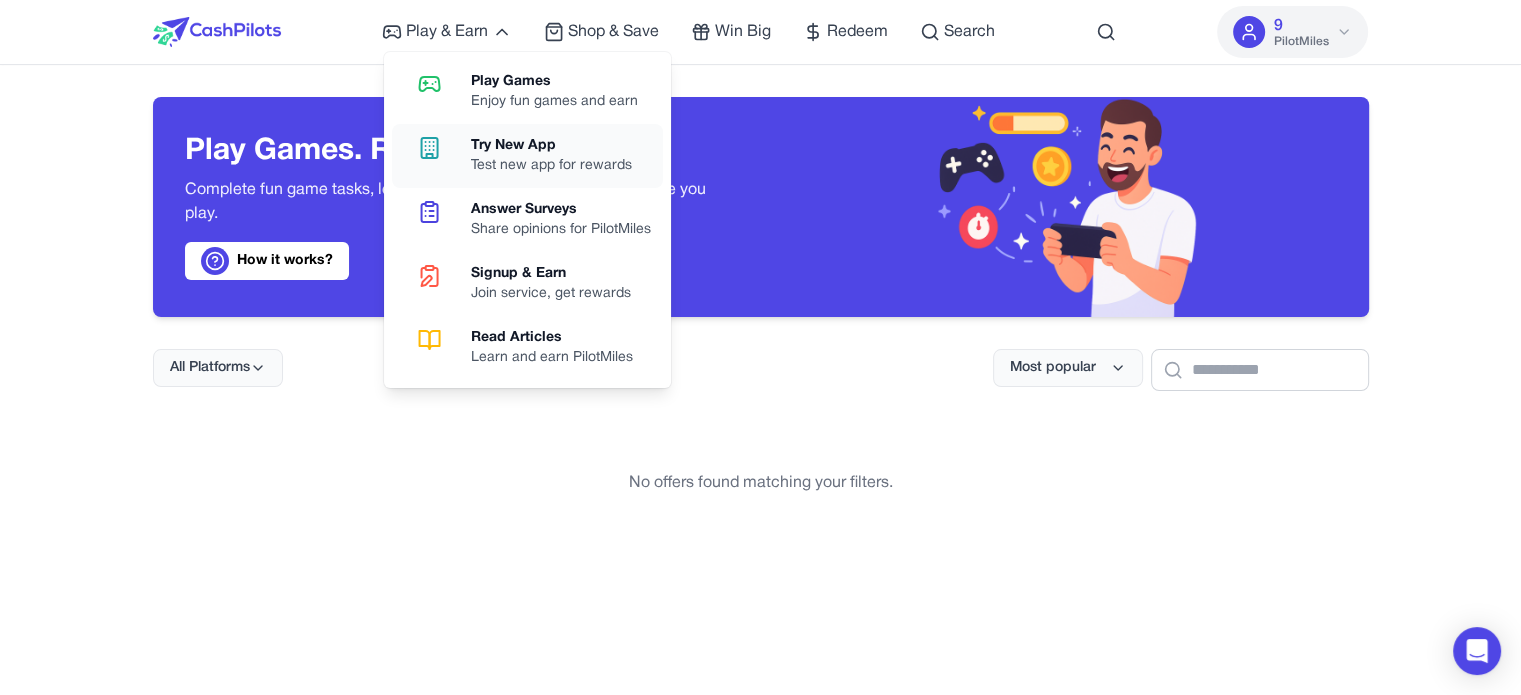 click on "Try New App" at bounding box center (551, 146) 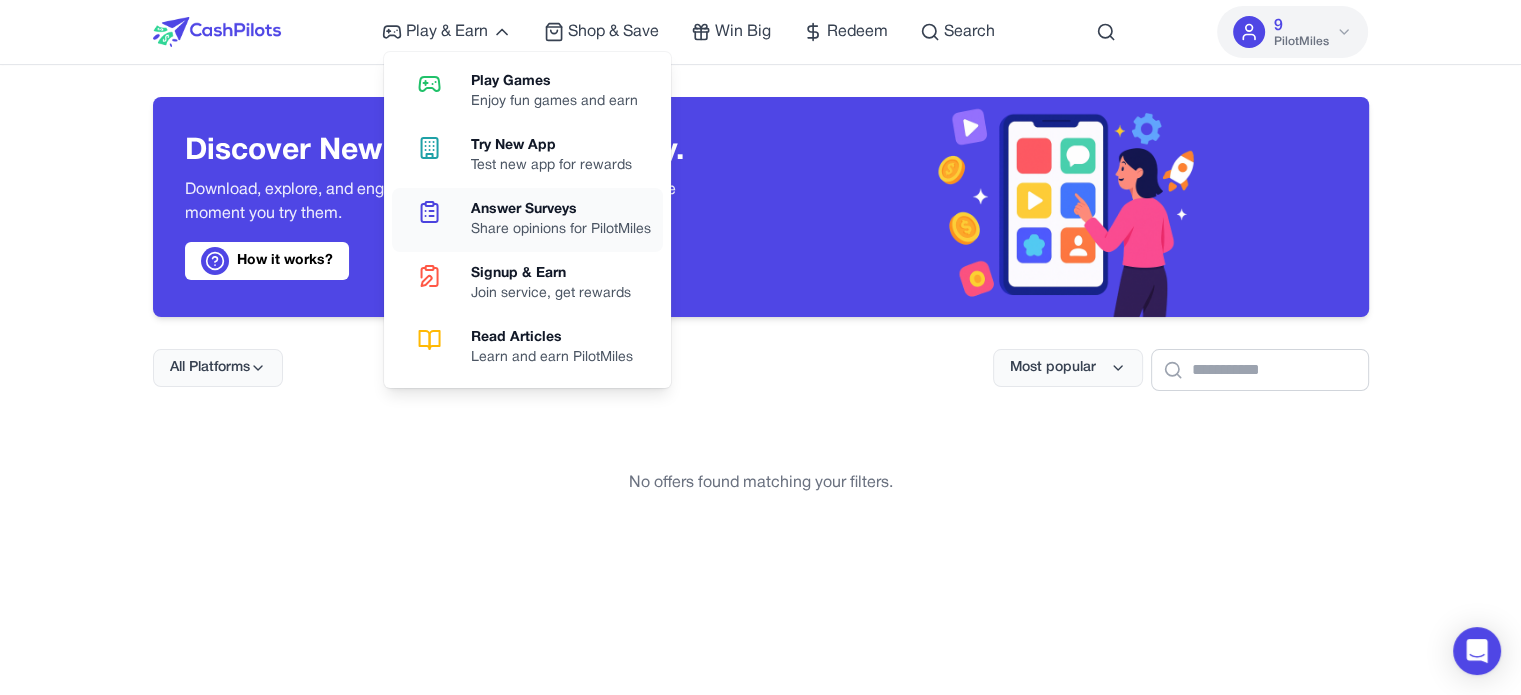 click on "Answer Surveys" at bounding box center [561, 210] 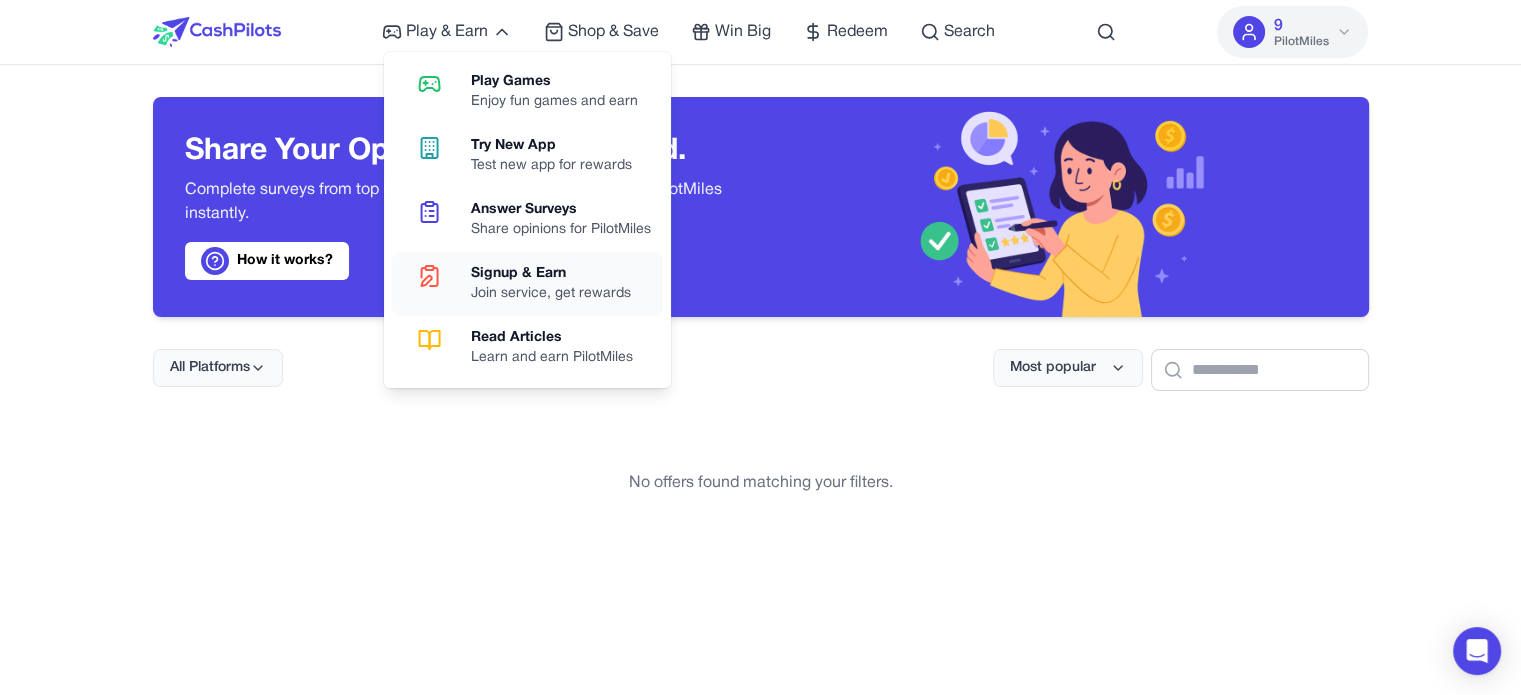 click on "Signup & Earn" at bounding box center [551, 274] 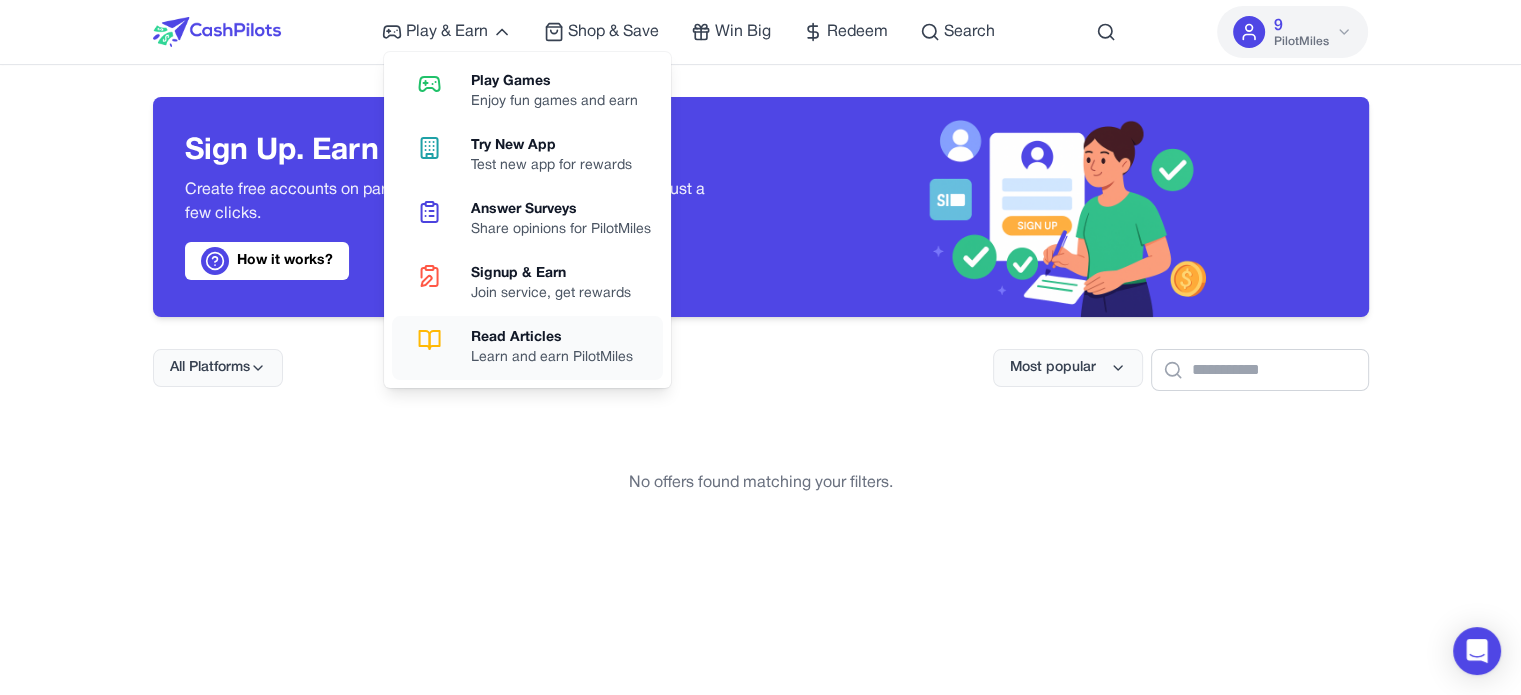 click on "Learn and earn PilotMiles" at bounding box center [552, 358] 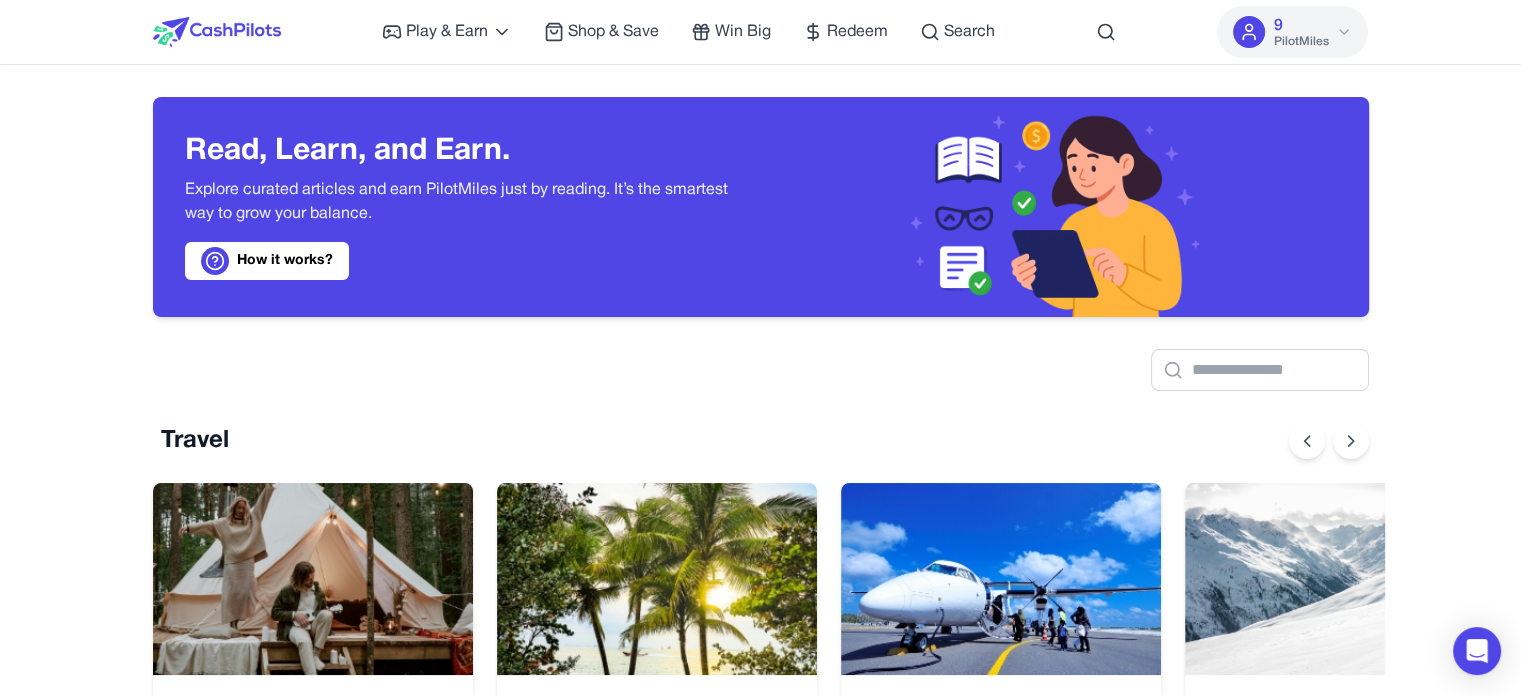 scroll, scrollTop: 0, scrollLeft: 16, axis: horizontal 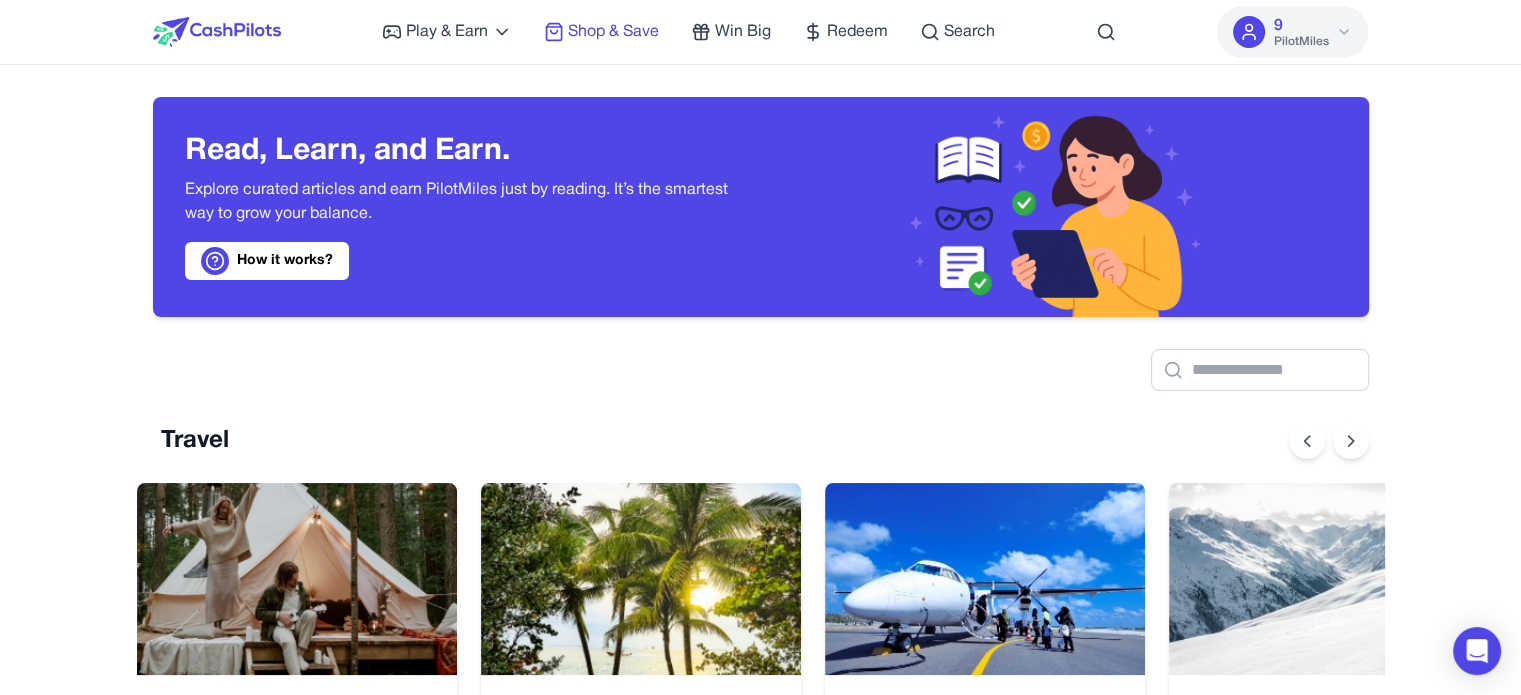 click on "Shop & Save" at bounding box center [613, 32] 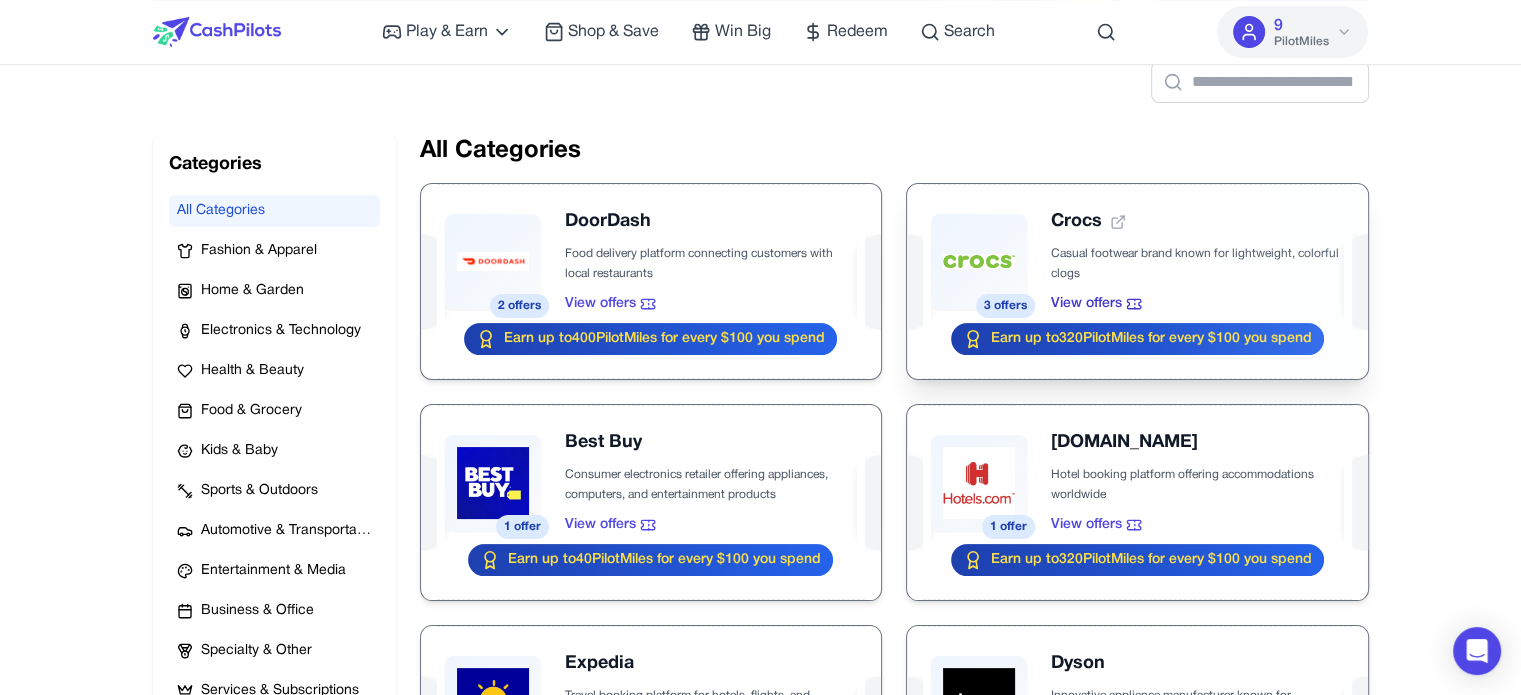 scroll, scrollTop: 300, scrollLeft: 0, axis: vertical 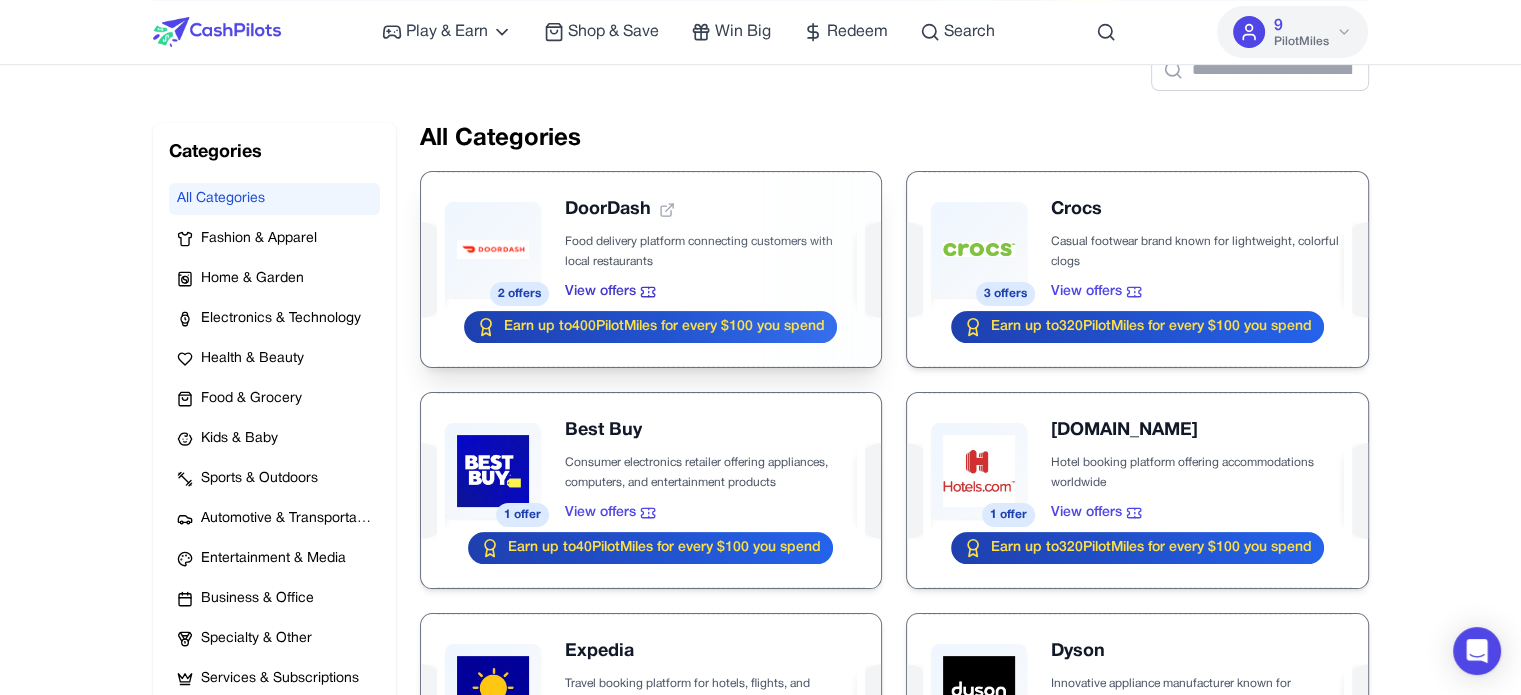 click at bounding box center [651, 269] 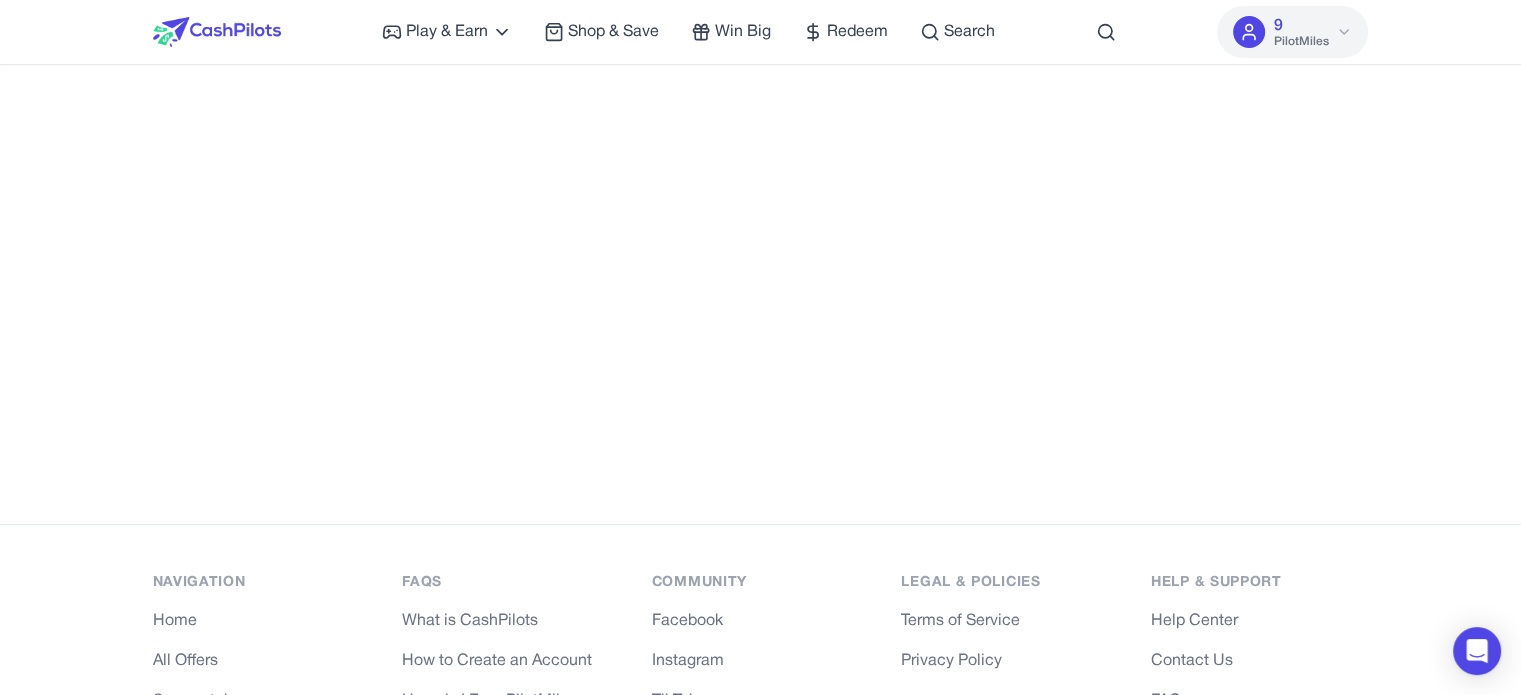 scroll, scrollTop: 0, scrollLeft: 0, axis: both 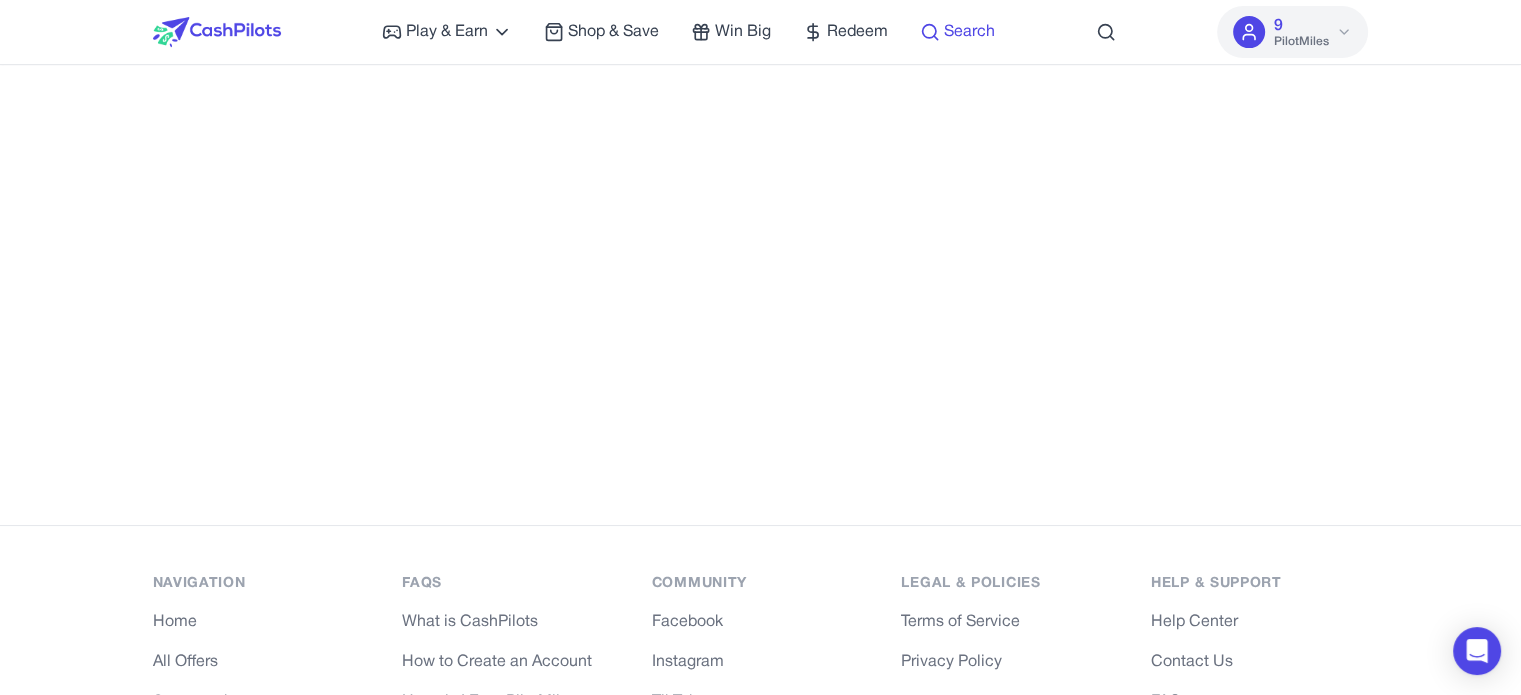 click on "Search" at bounding box center [969, 32] 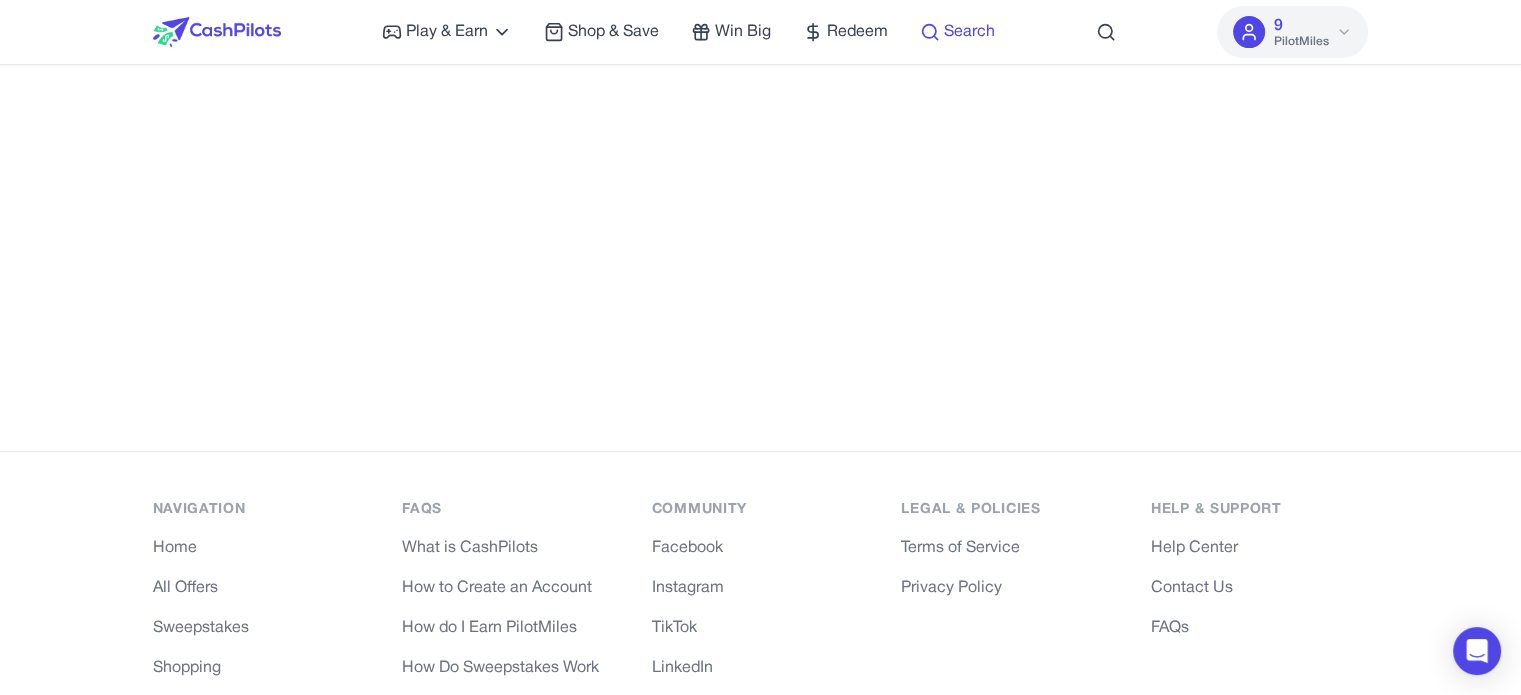 scroll, scrollTop: 0, scrollLeft: 0, axis: both 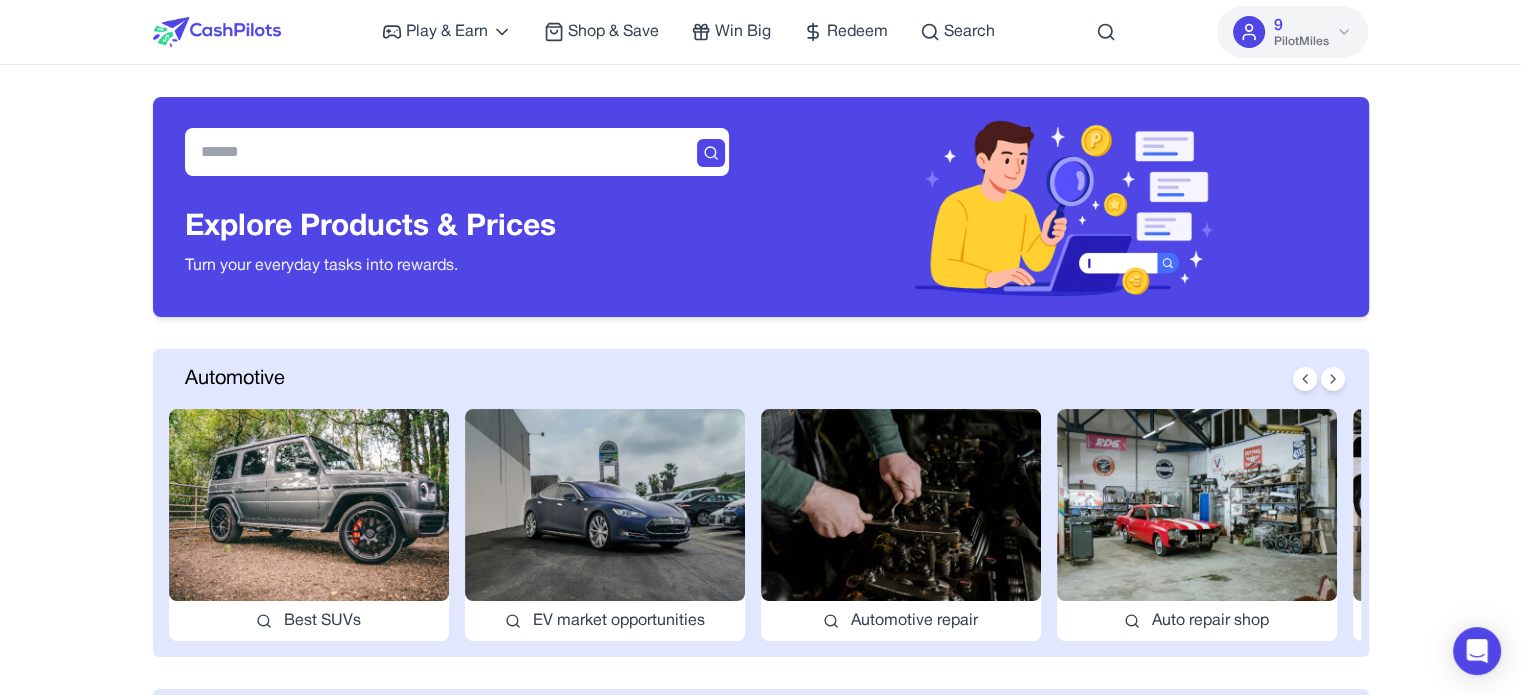 click at bounding box center (605, 505) 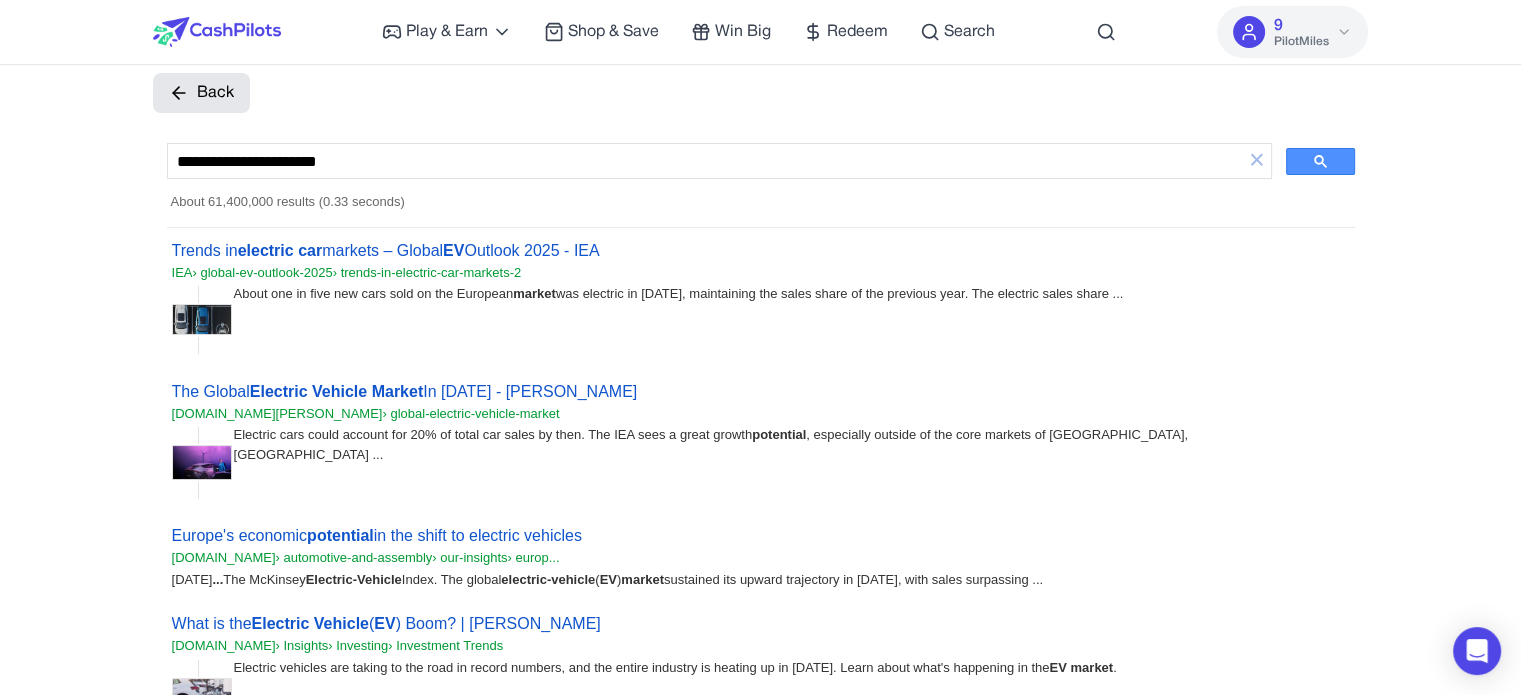 scroll, scrollTop: 0, scrollLeft: 0, axis: both 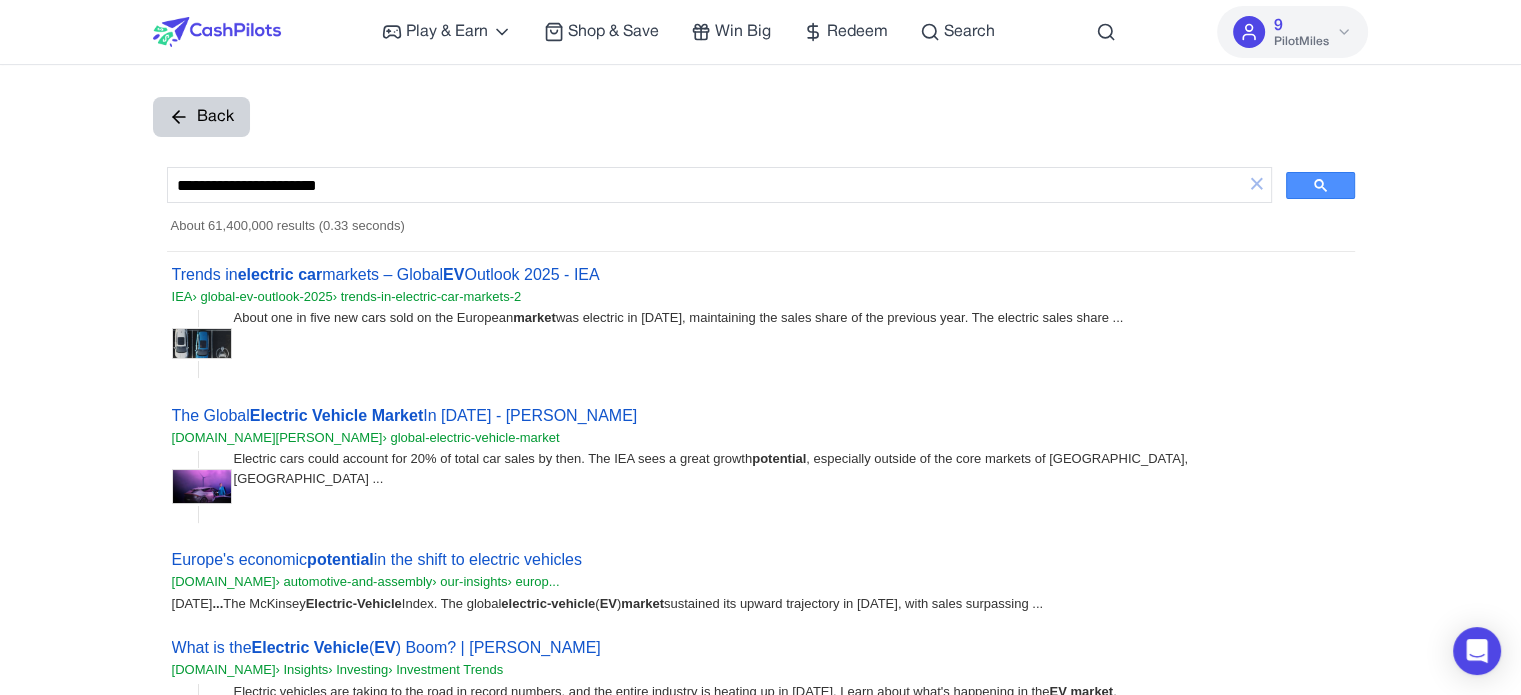 click on "Back" at bounding box center [201, 117] 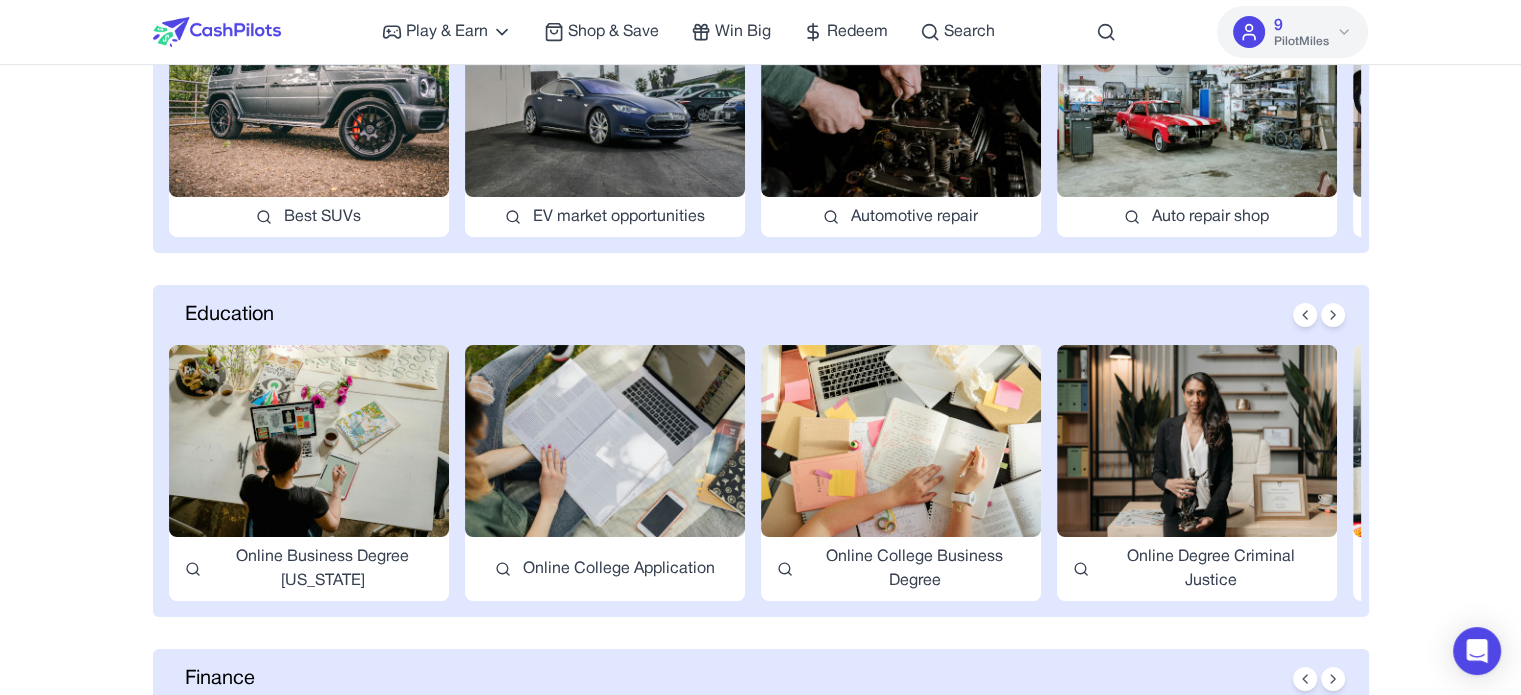 scroll, scrollTop: 600, scrollLeft: 0, axis: vertical 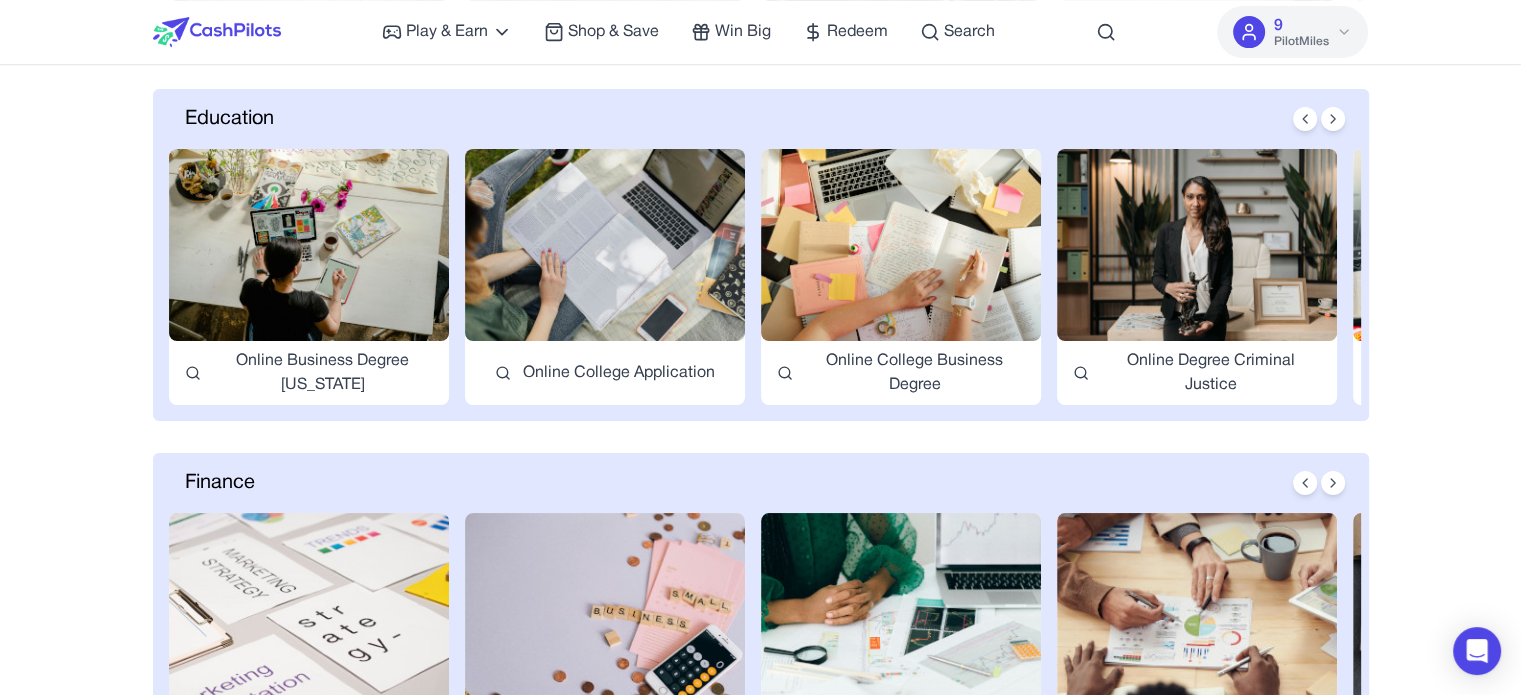 click at bounding box center [605, 245] 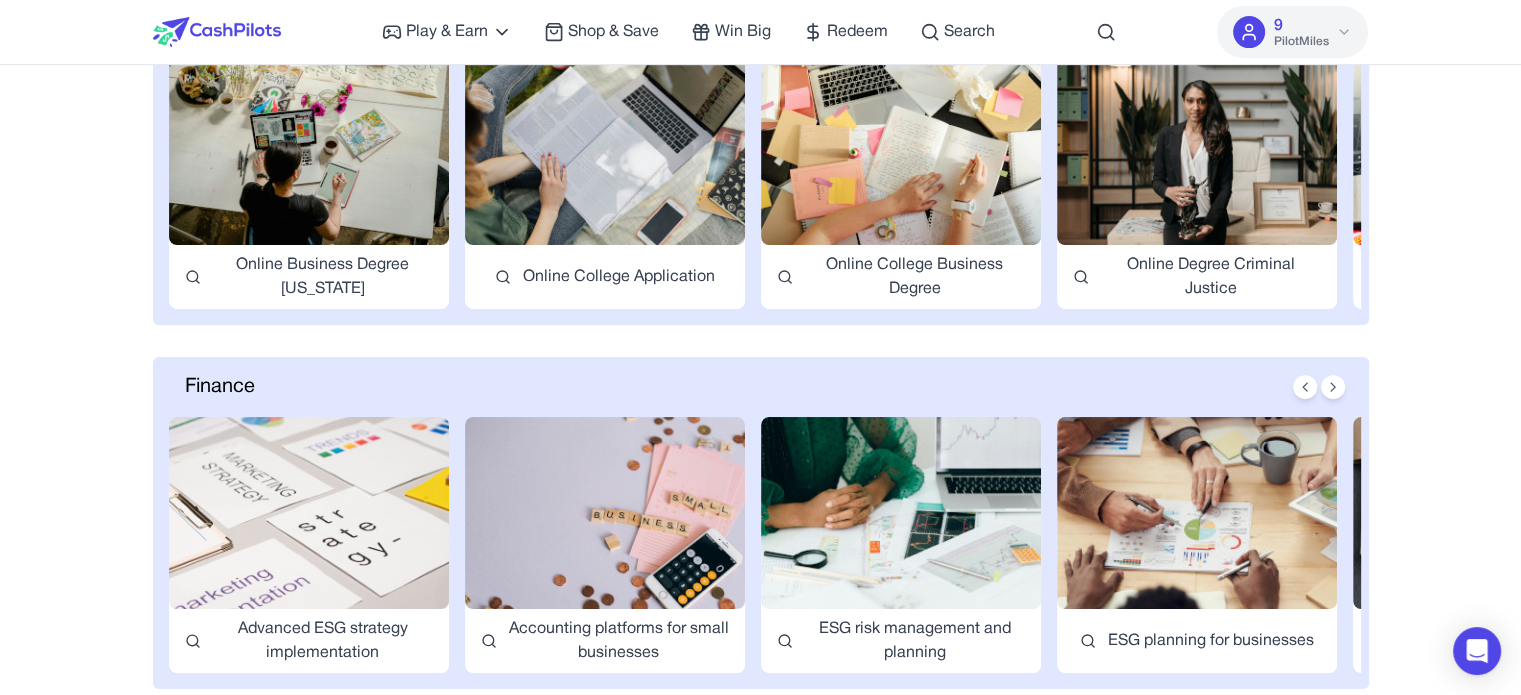 scroll, scrollTop: 0, scrollLeft: 0, axis: both 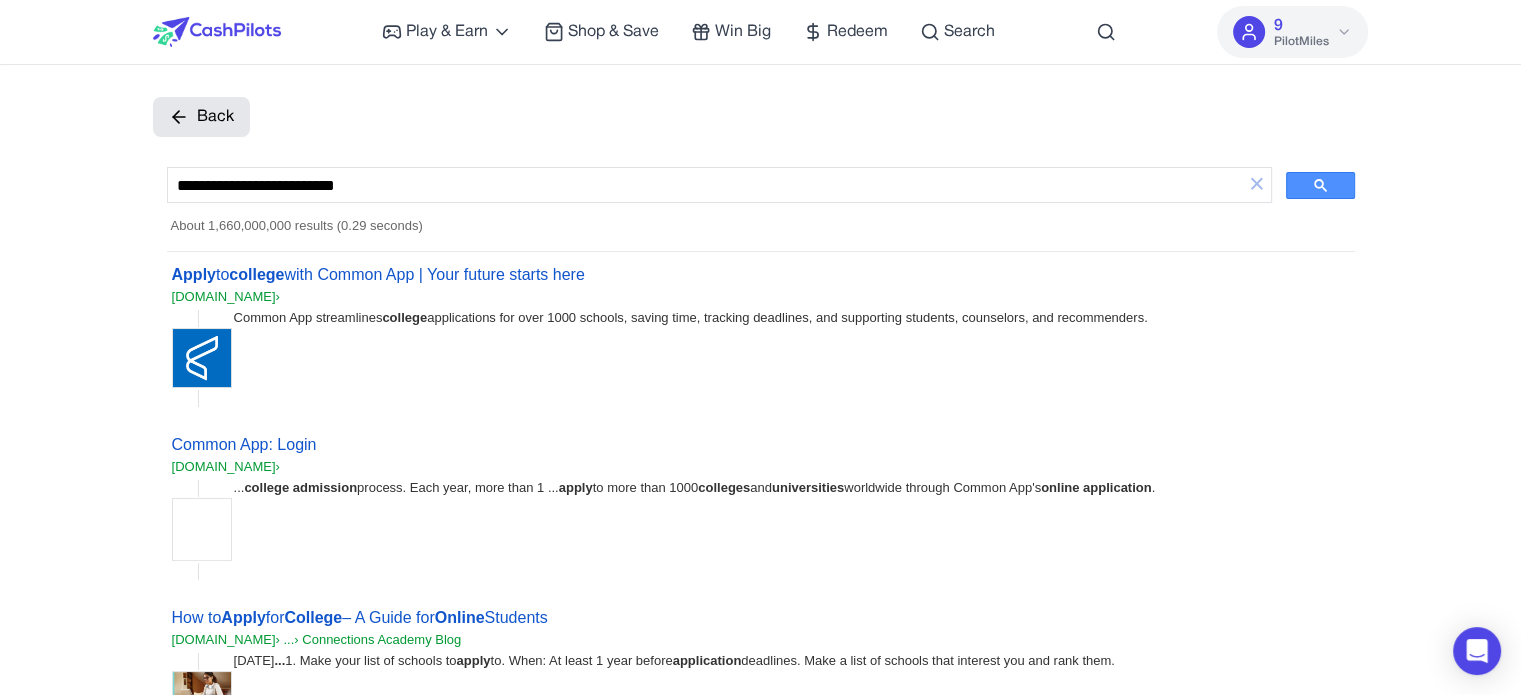 click on "Apply  to  college  with Common App | Your future starts here" at bounding box center [378, 274] 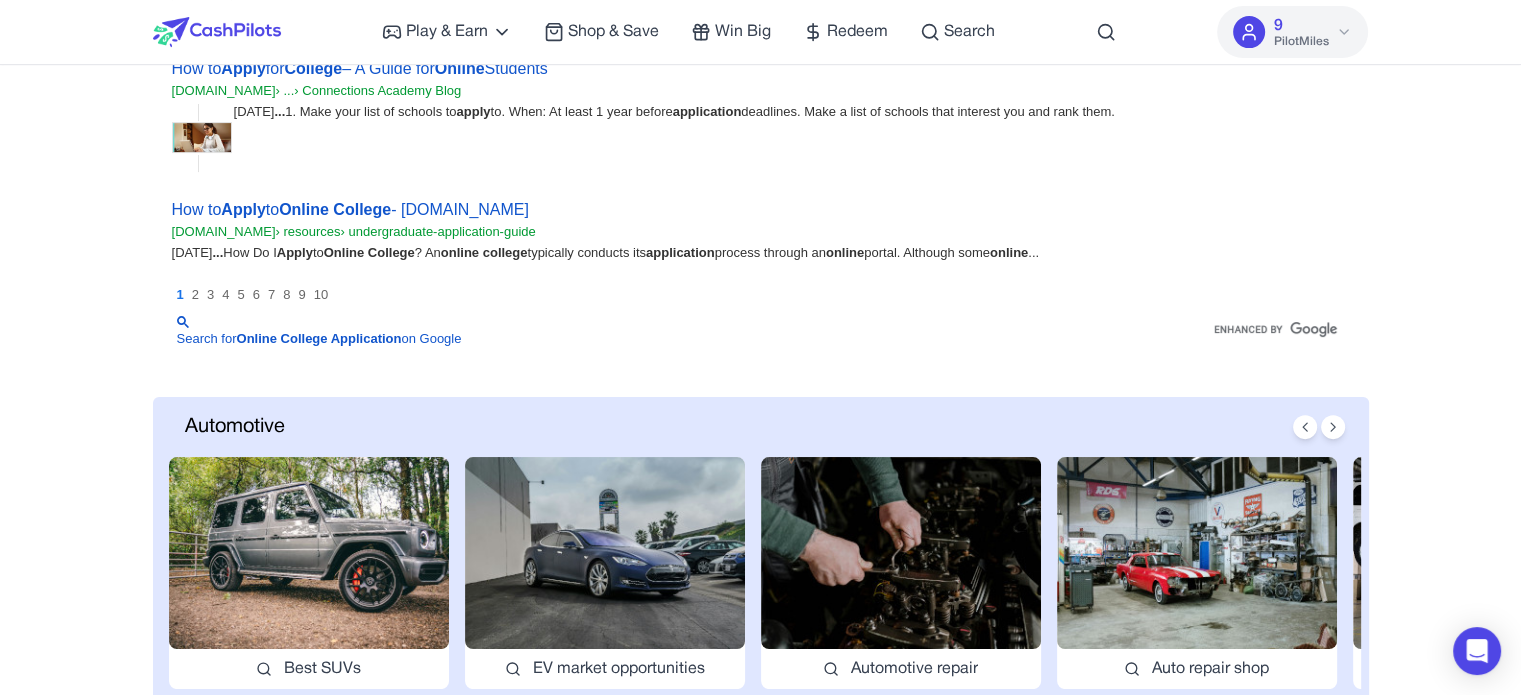 scroll, scrollTop: 0, scrollLeft: 0, axis: both 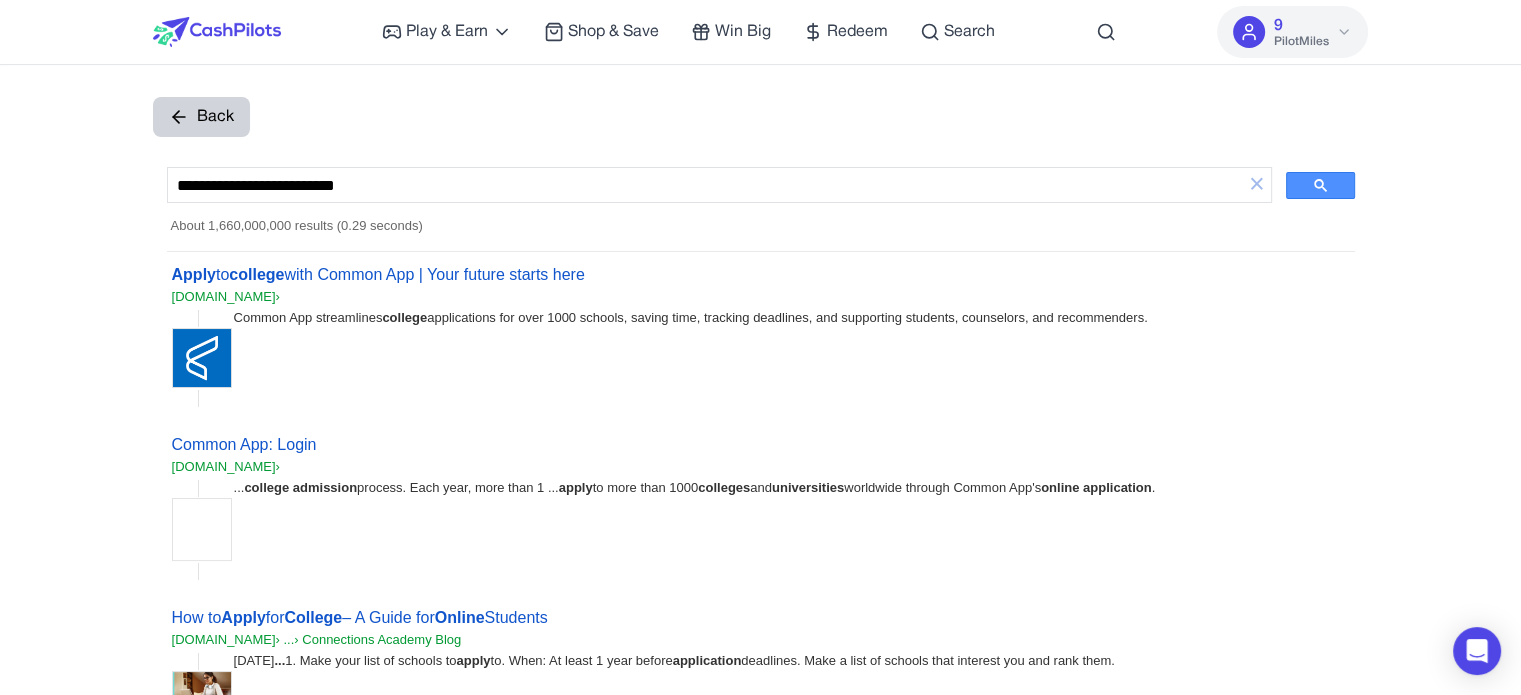 click on "Back" at bounding box center [201, 117] 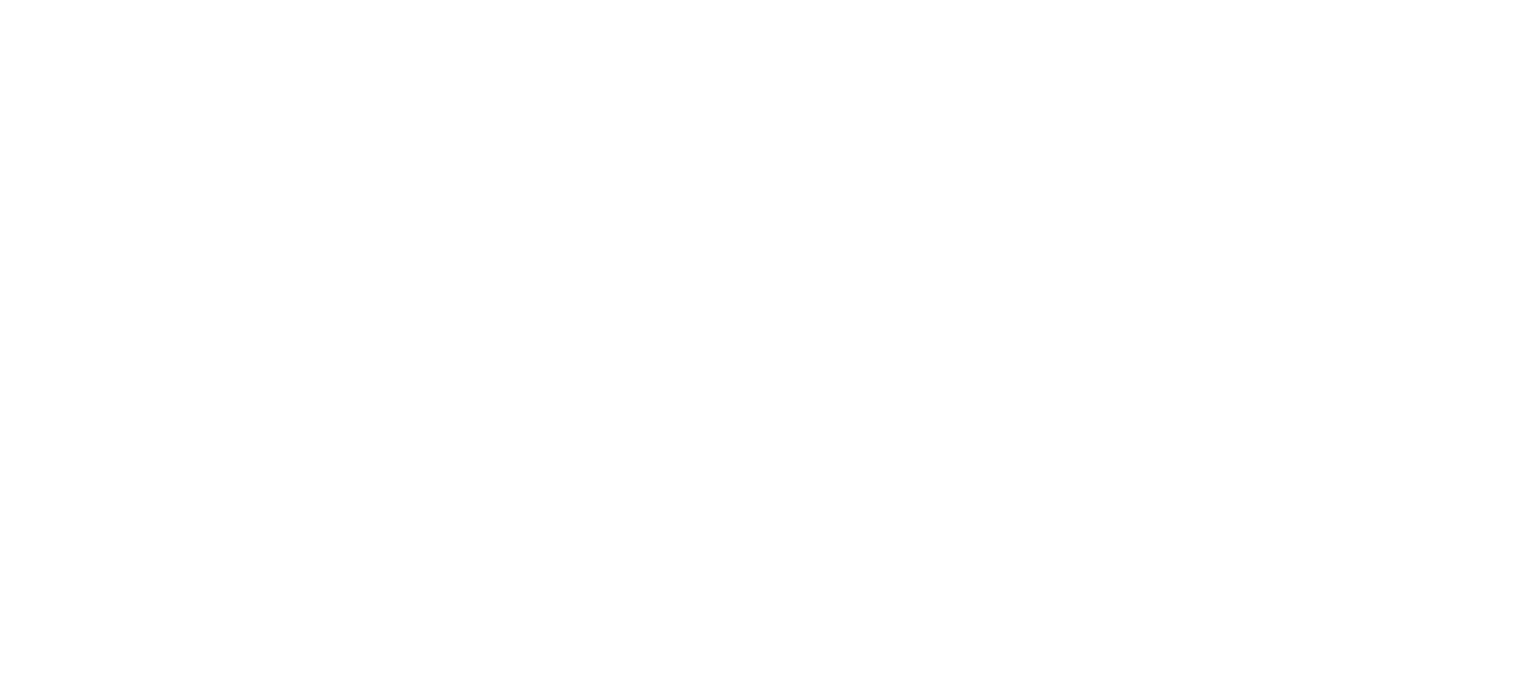 scroll, scrollTop: 0, scrollLeft: 0, axis: both 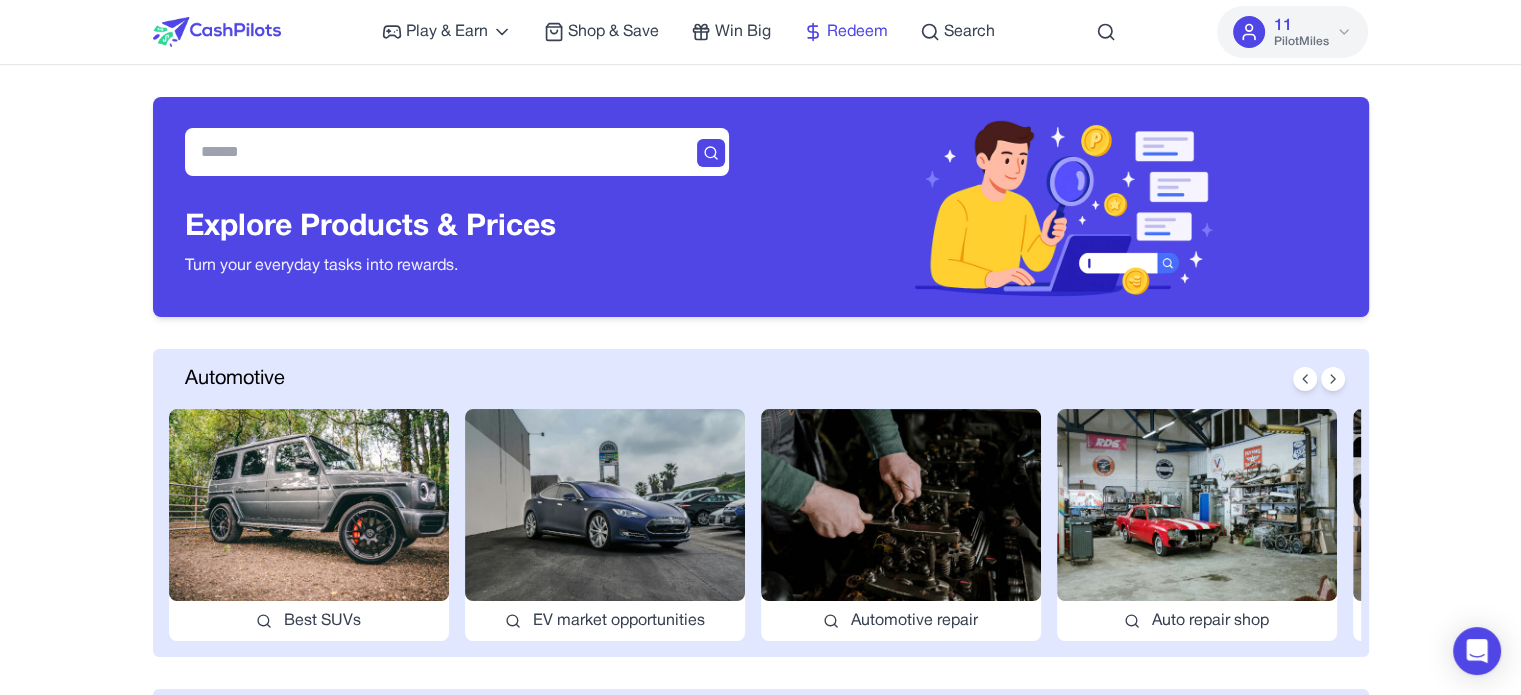 click on "Redeem" at bounding box center [857, 32] 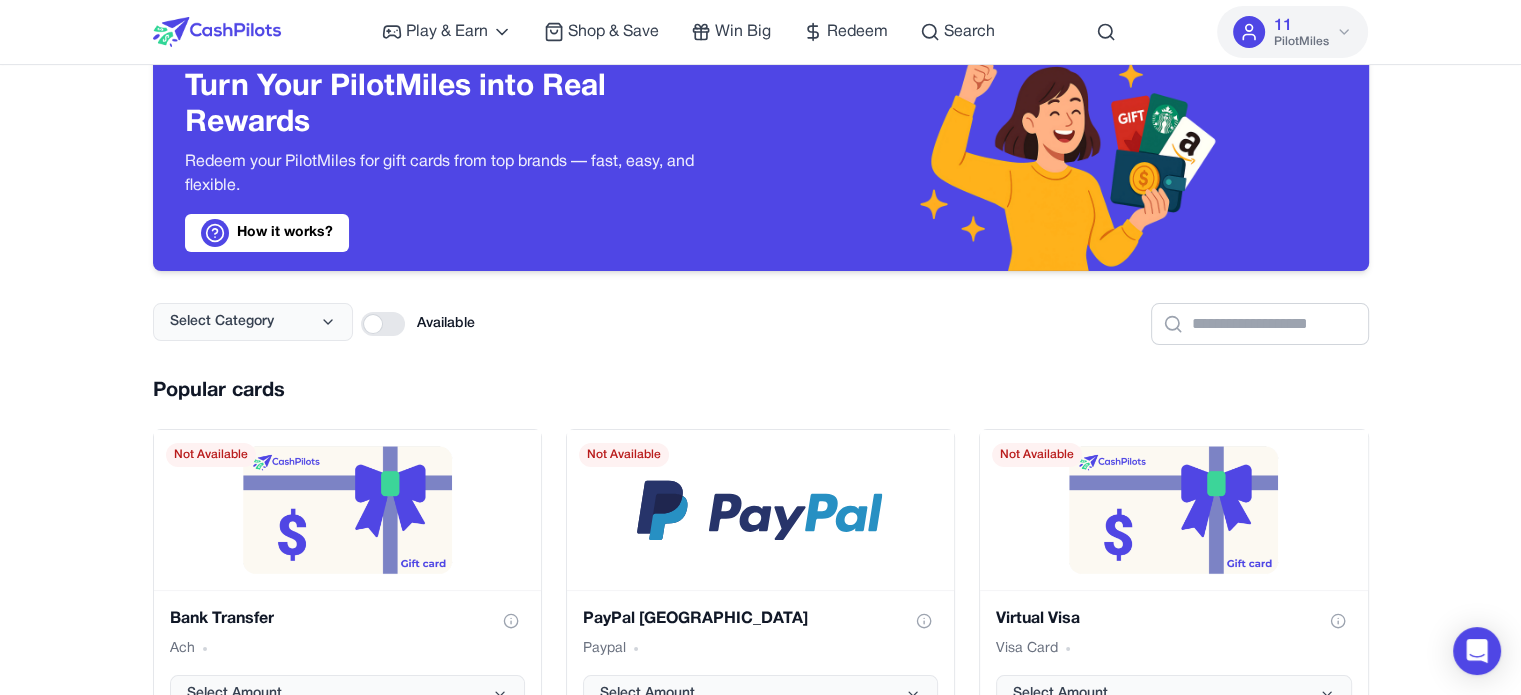 scroll, scrollTop: 0, scrollLeft: 0, axis: both 